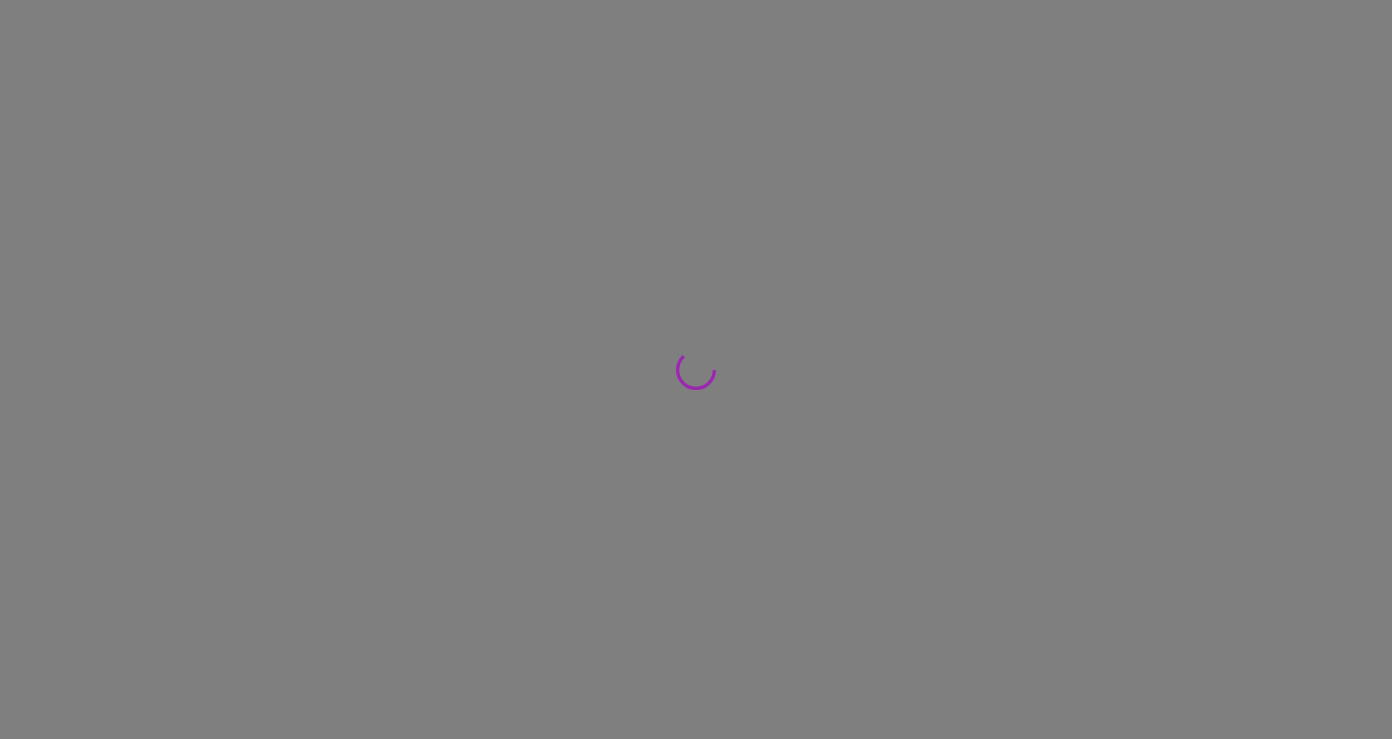 scroll, scrollTop: 0, scrollLeft: 0, axis: both 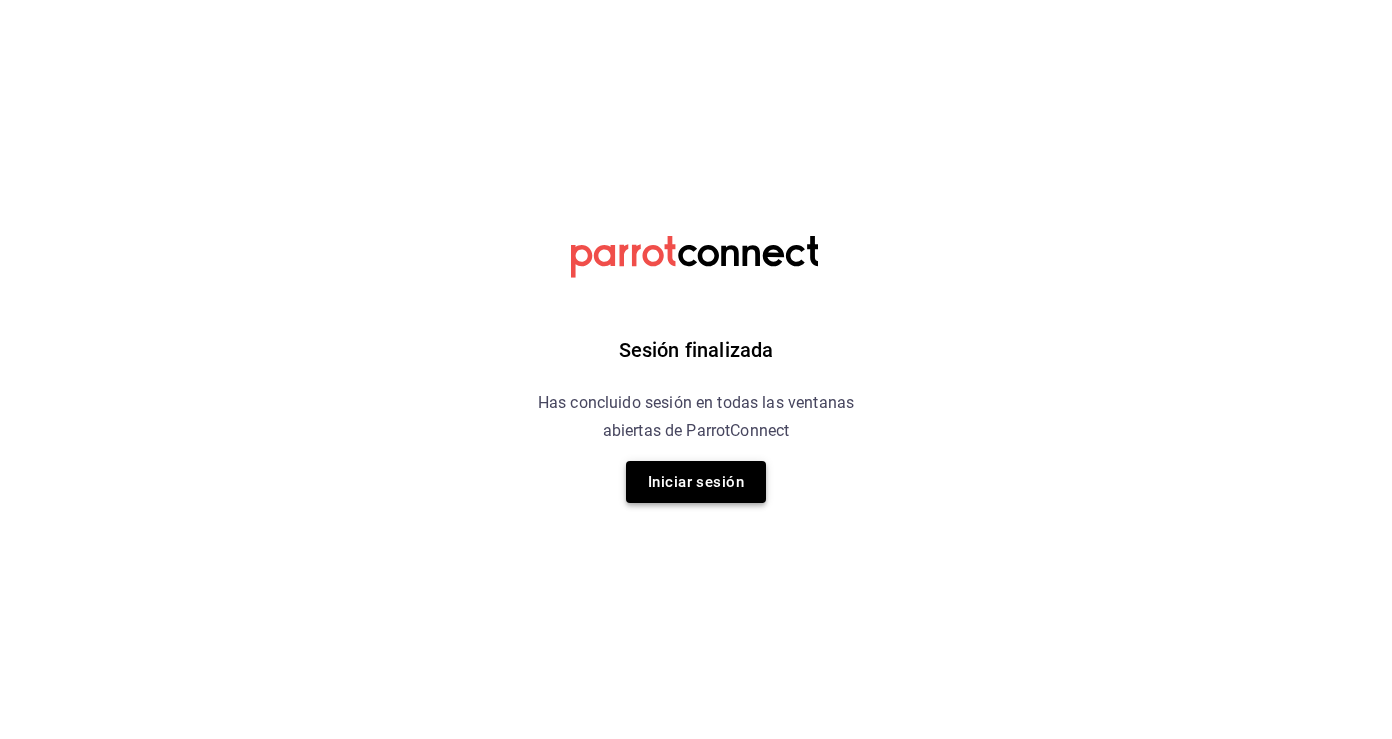 click on "Iniciar sesión" at bounding box center [696, 482] 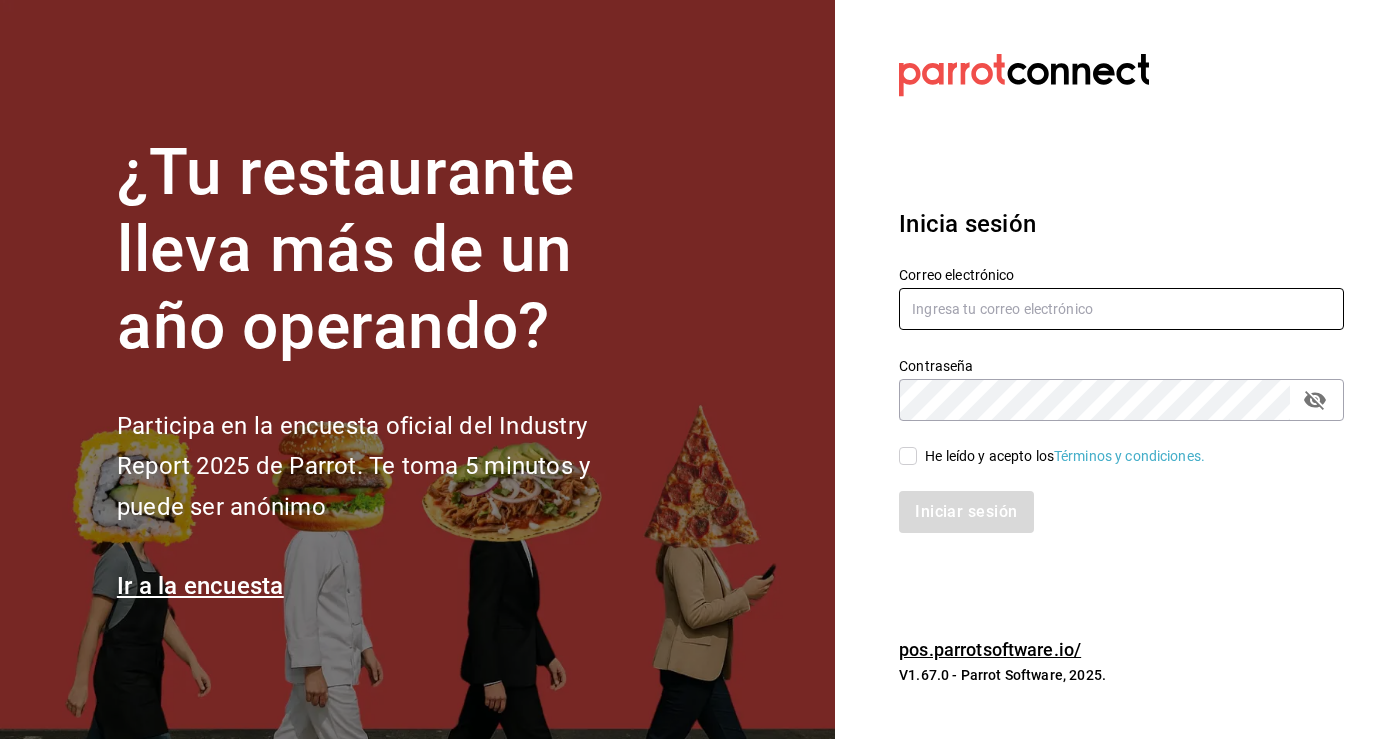 click at bounding box center (1121, 309) 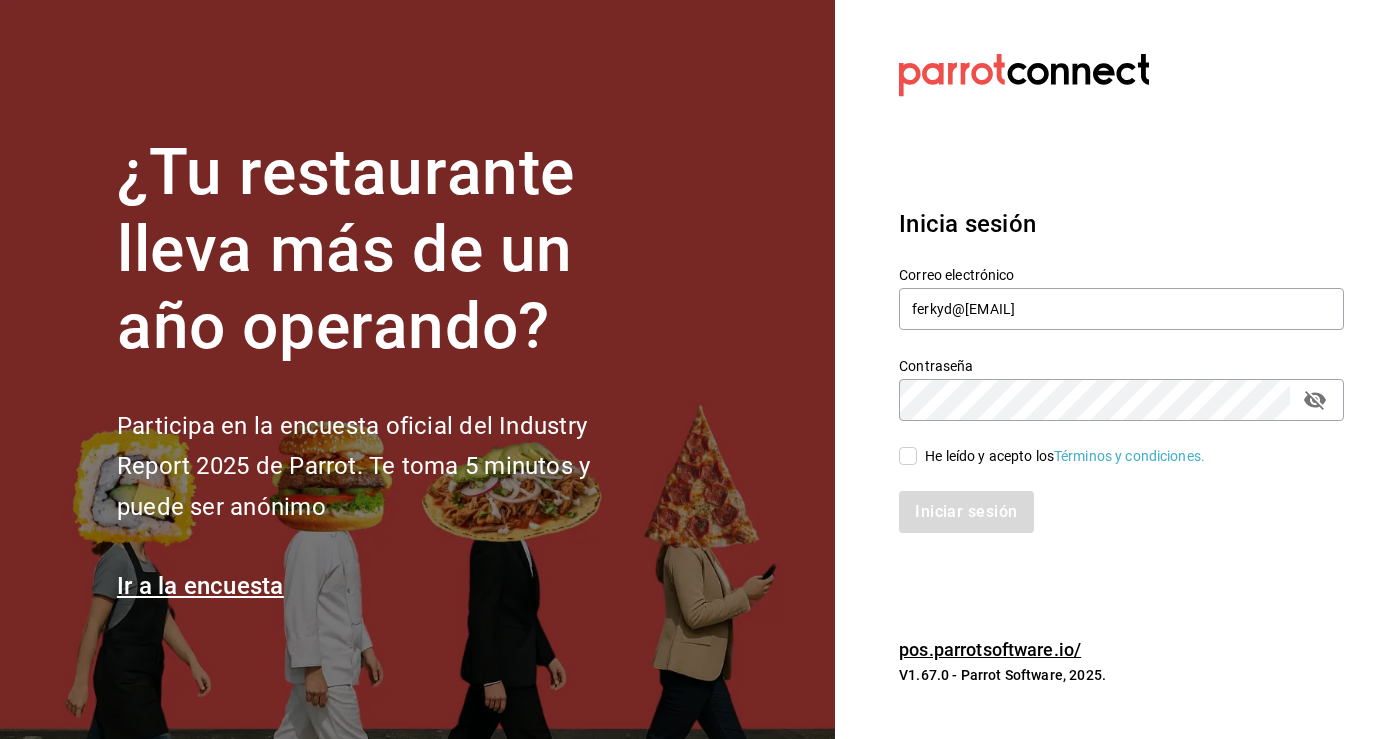 click on "He leído y acepto los  Términos y condiciones." at bounding box center [908, 456] 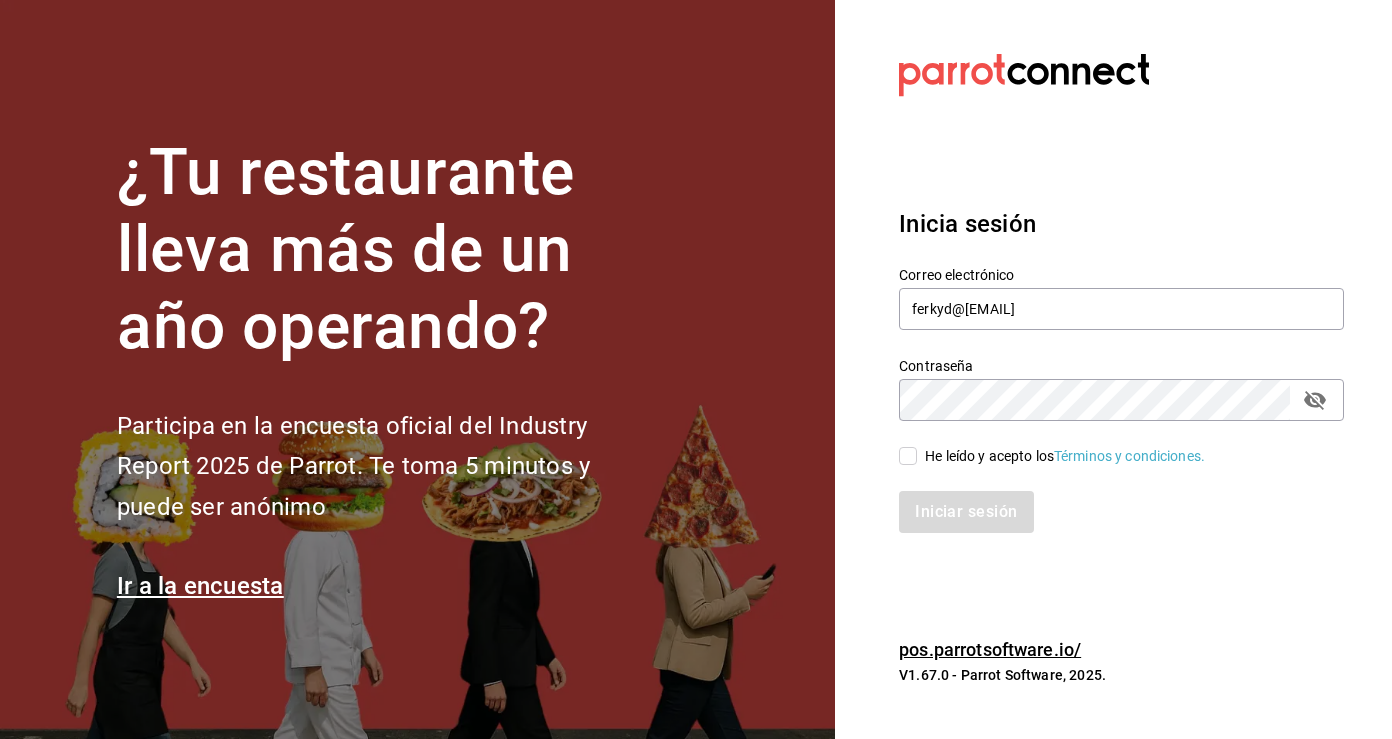 checkbox on "true" 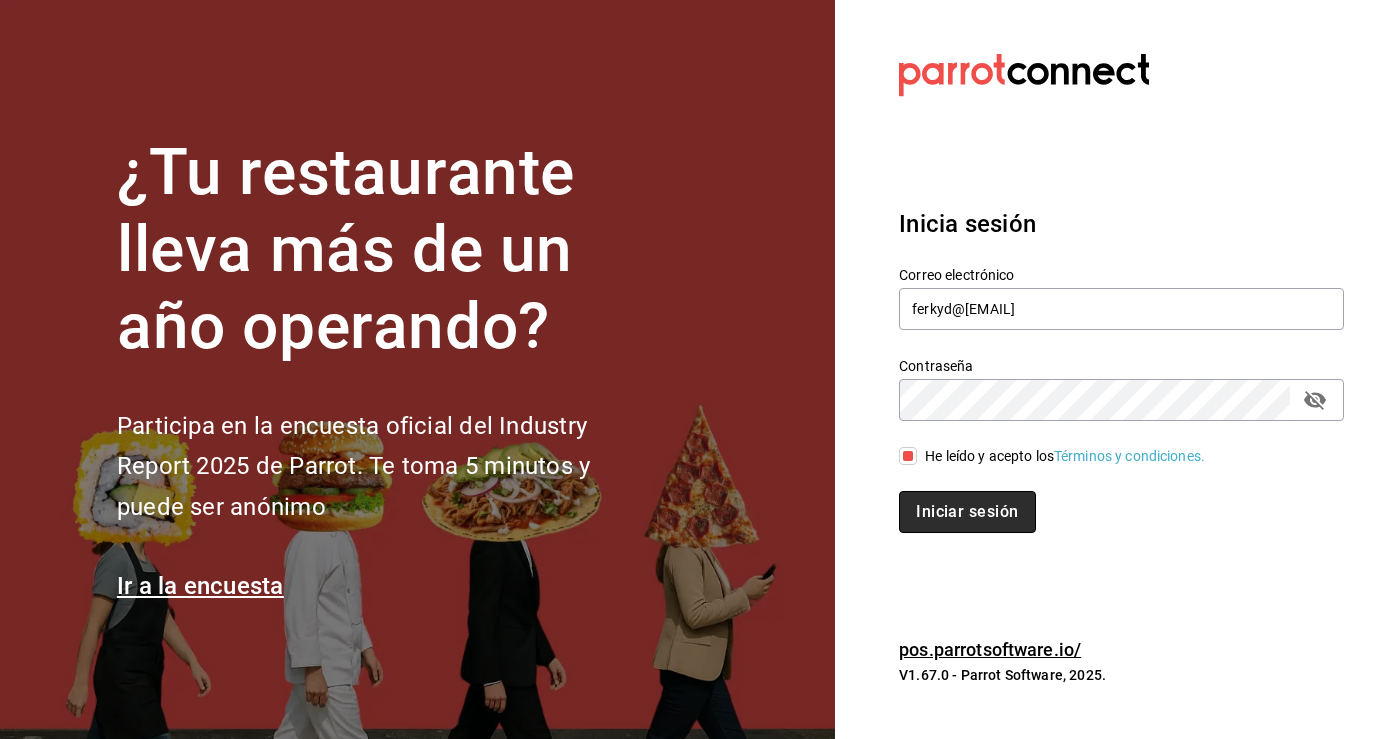 click on "Iniciar sesión" at bounding box center [967, 512] 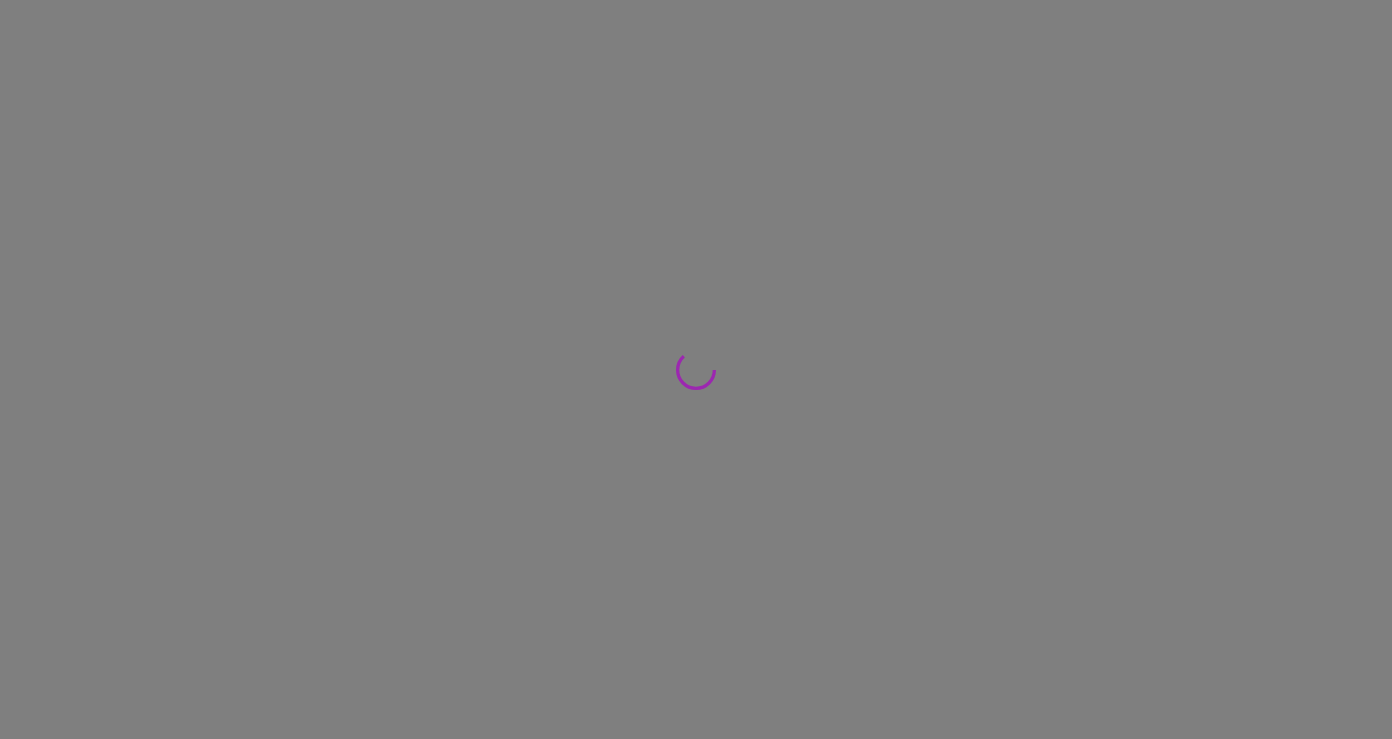scroll, scrollTop: 0, scrollLeft: 0, axis: both 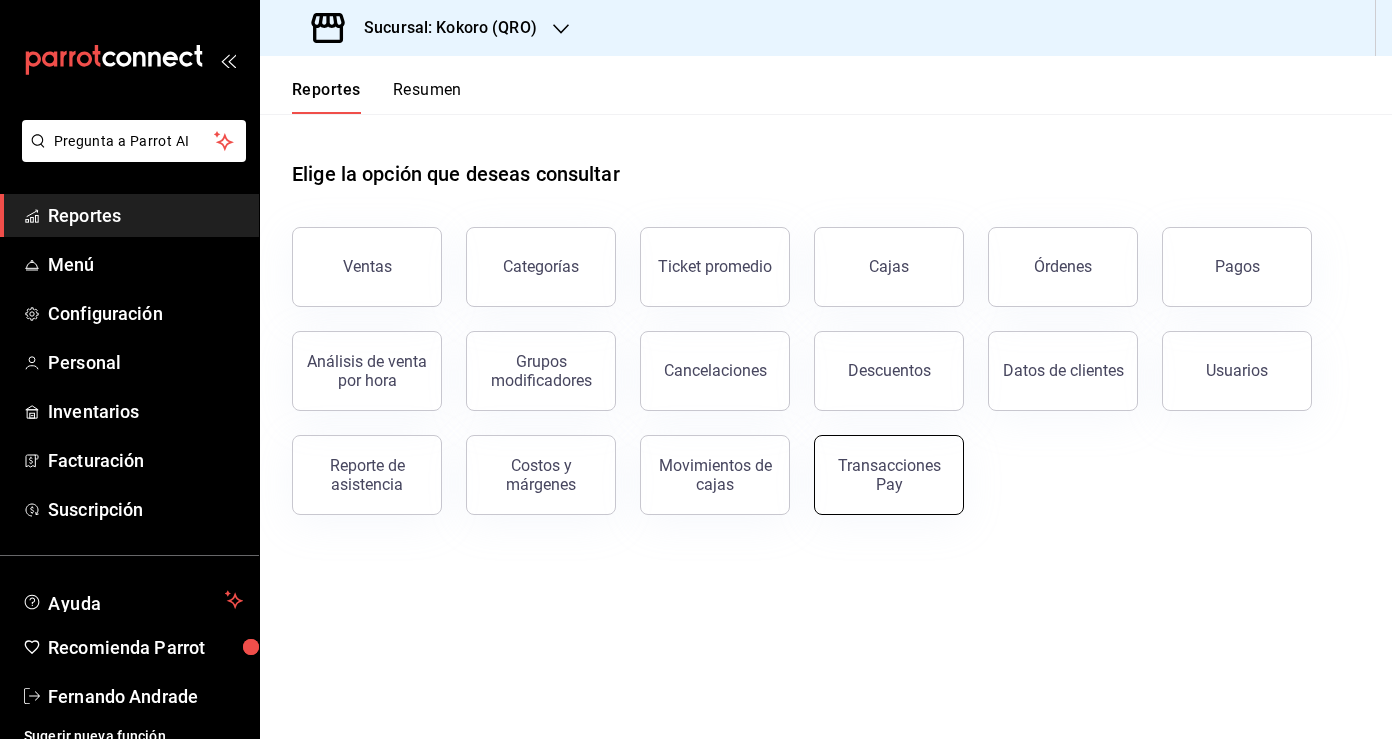 click on "Transacciones Pay" at bounding box center [889, 475] 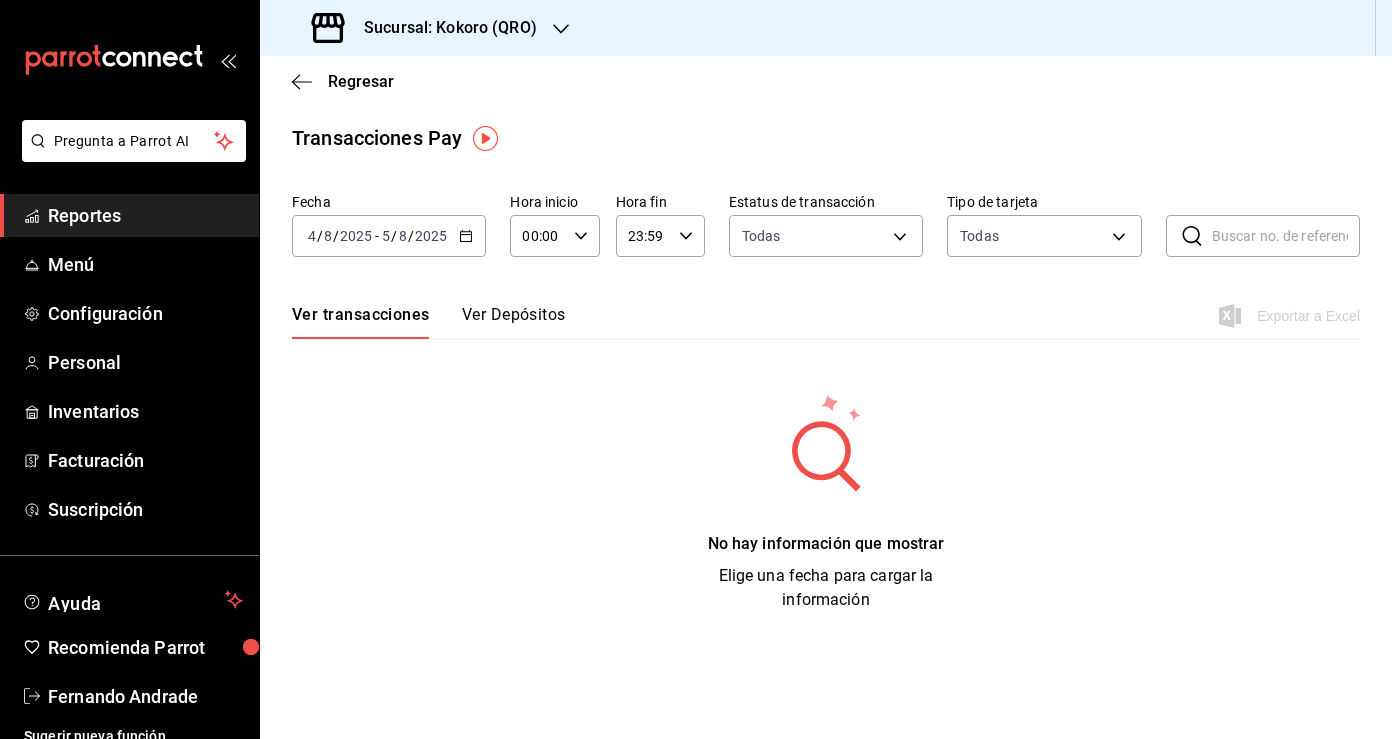 click 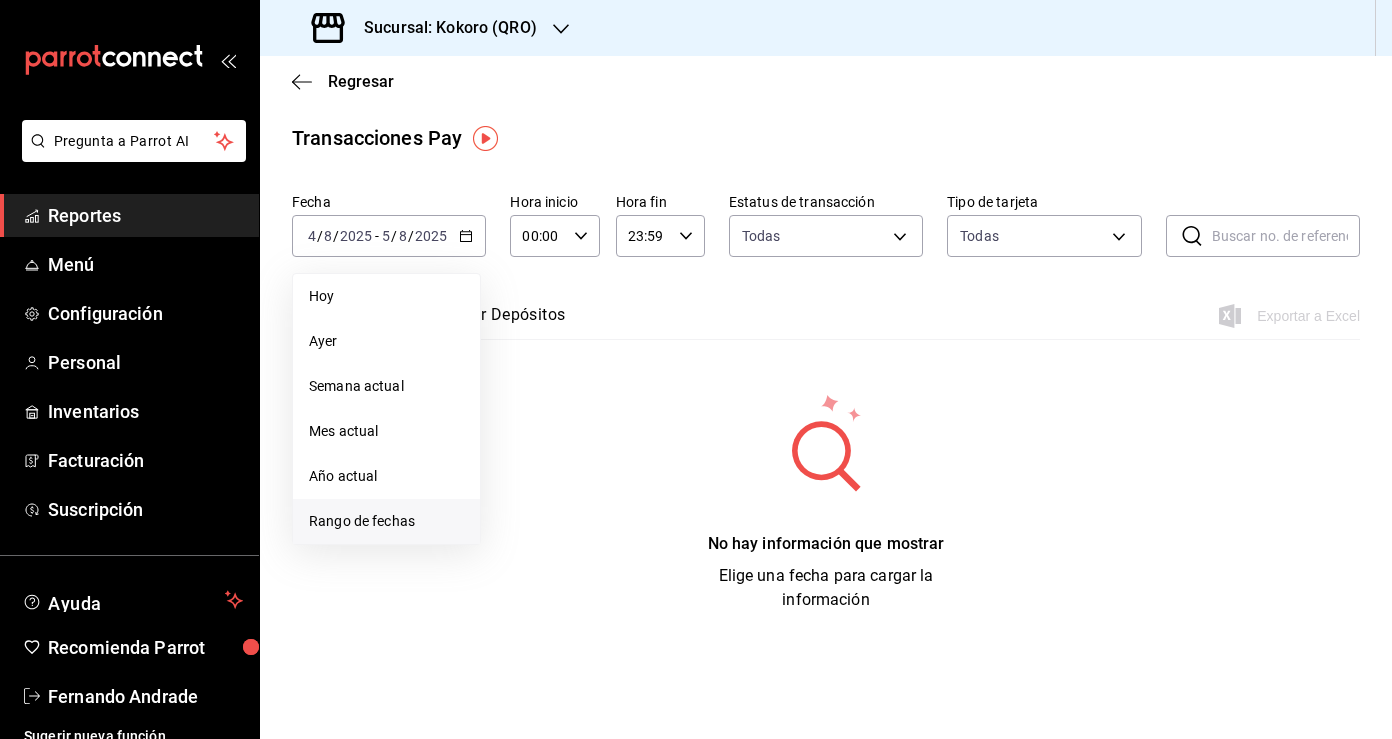 click on "Rango de fechas" at bounding box center (386, 521) 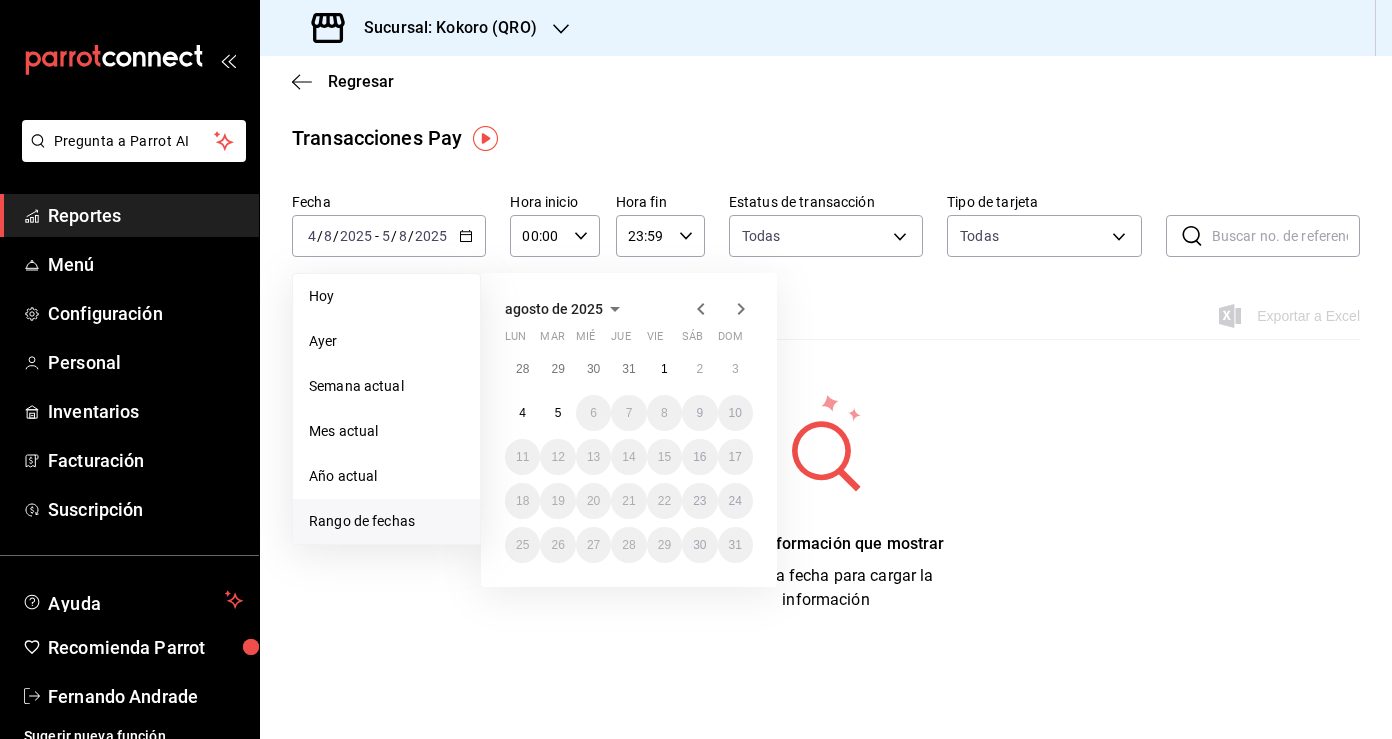 click 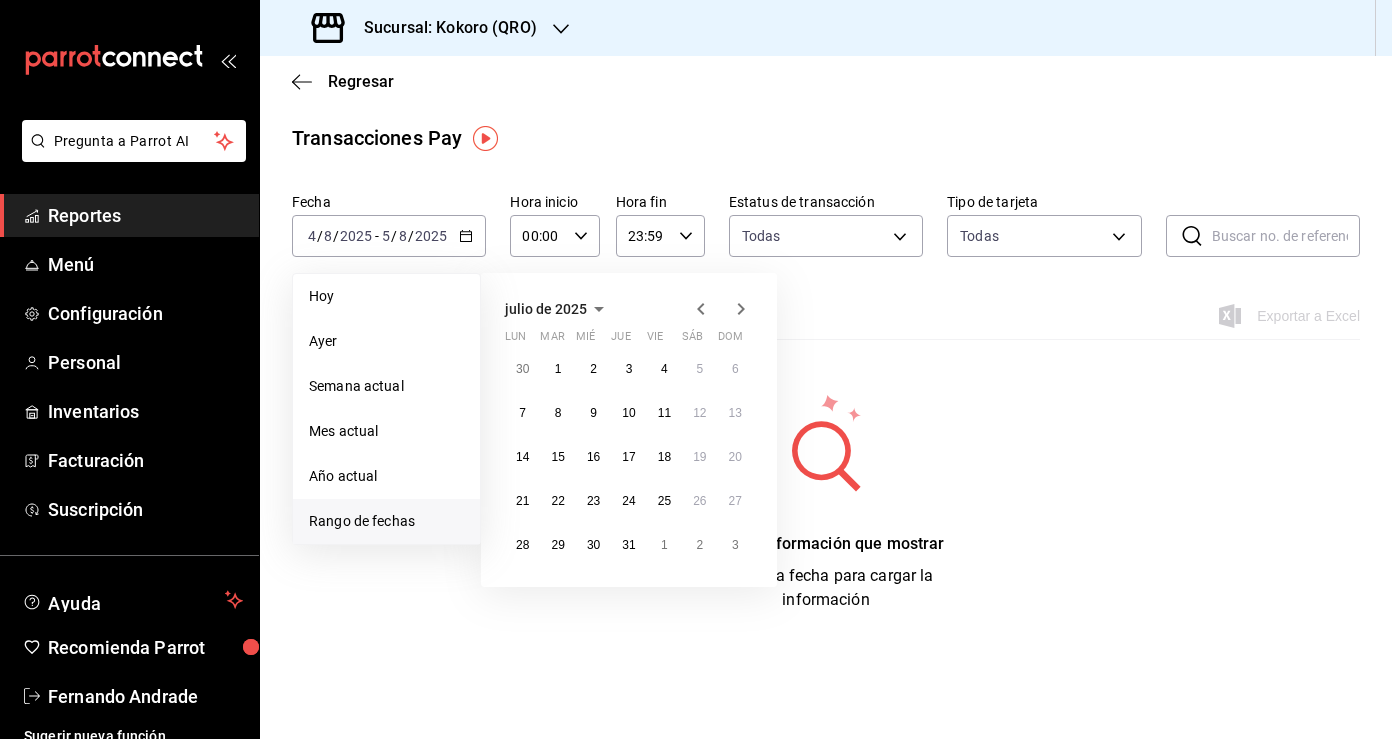click 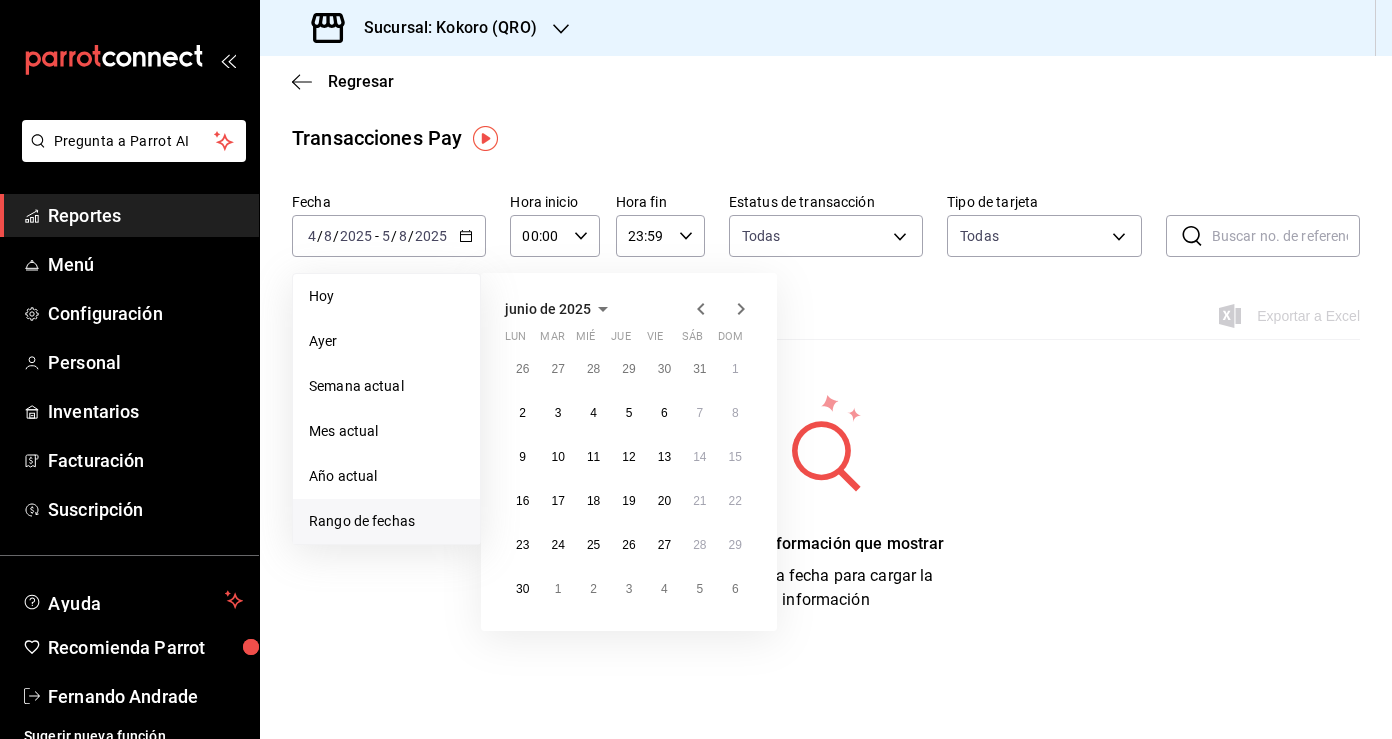 click 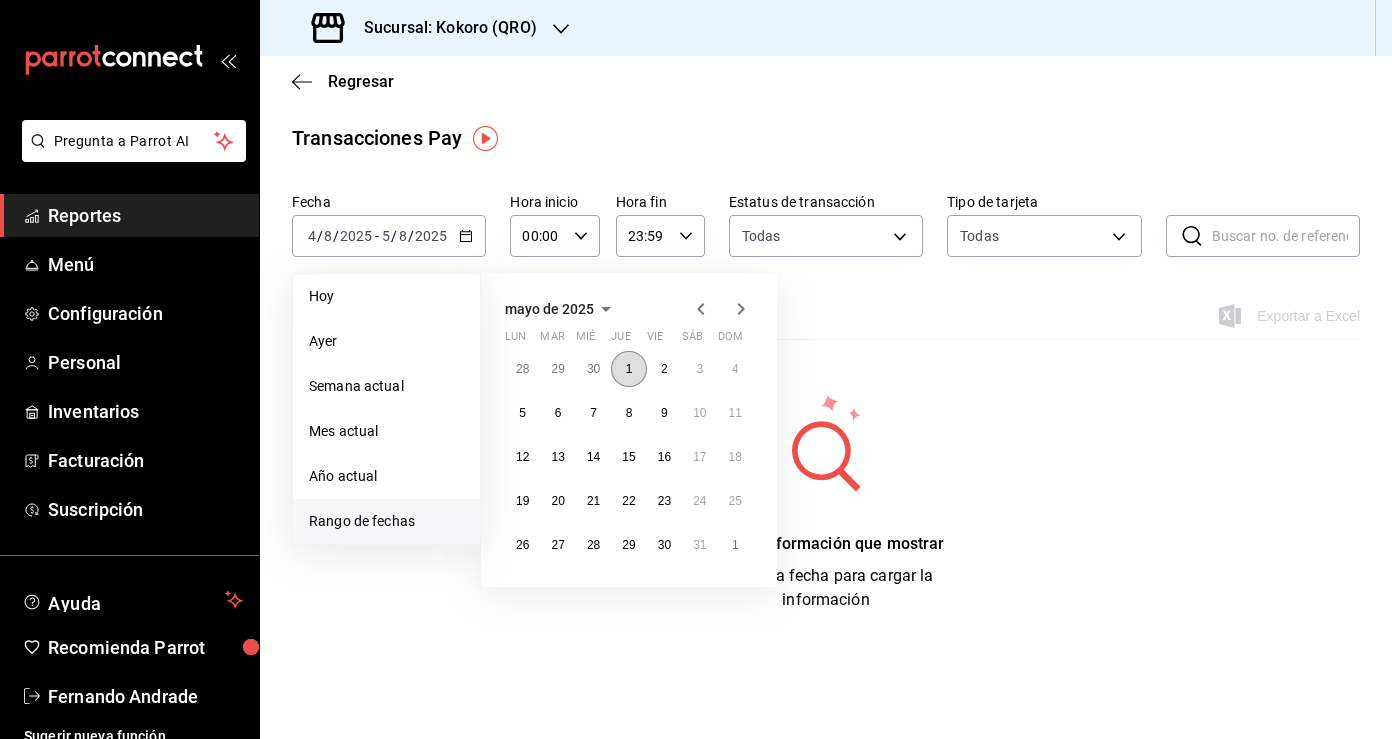click on "1" at bounding box center [628, 369] 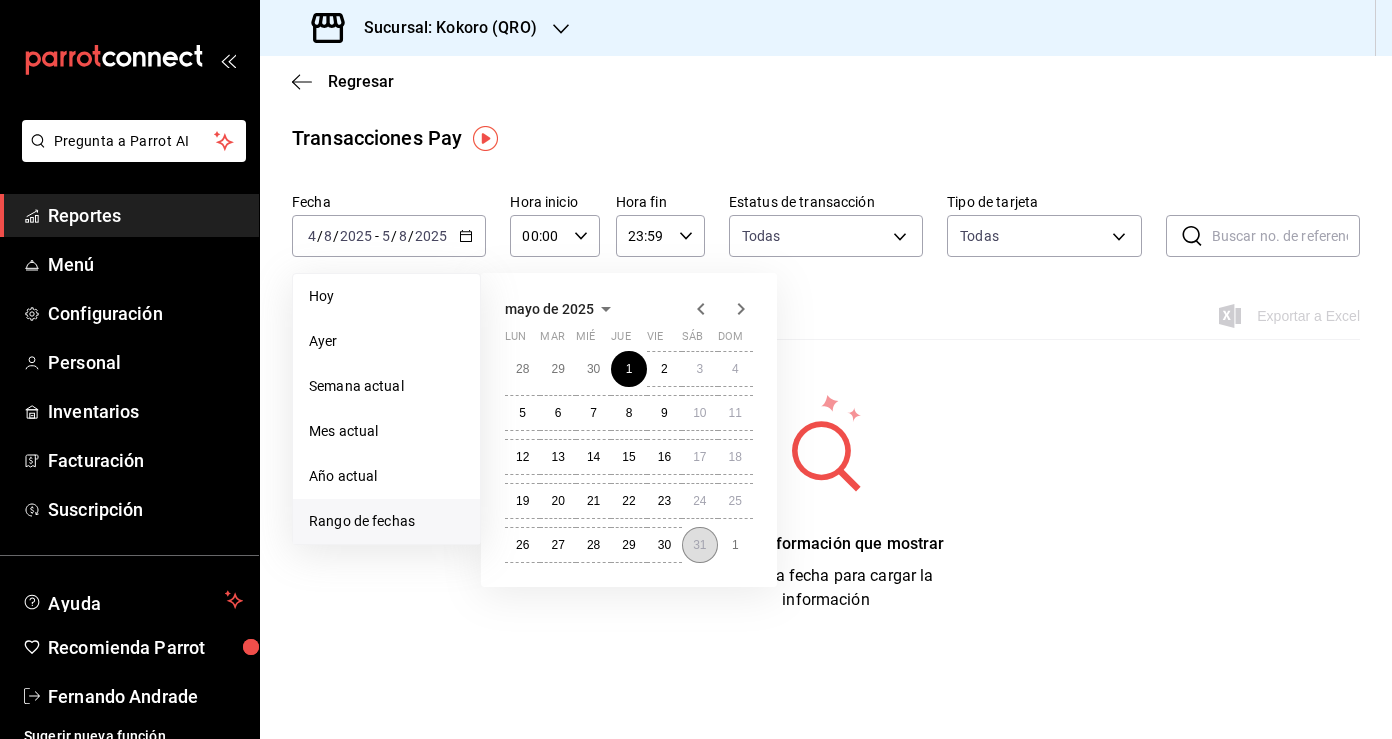 click on "31" at bounding box center [699, 545] 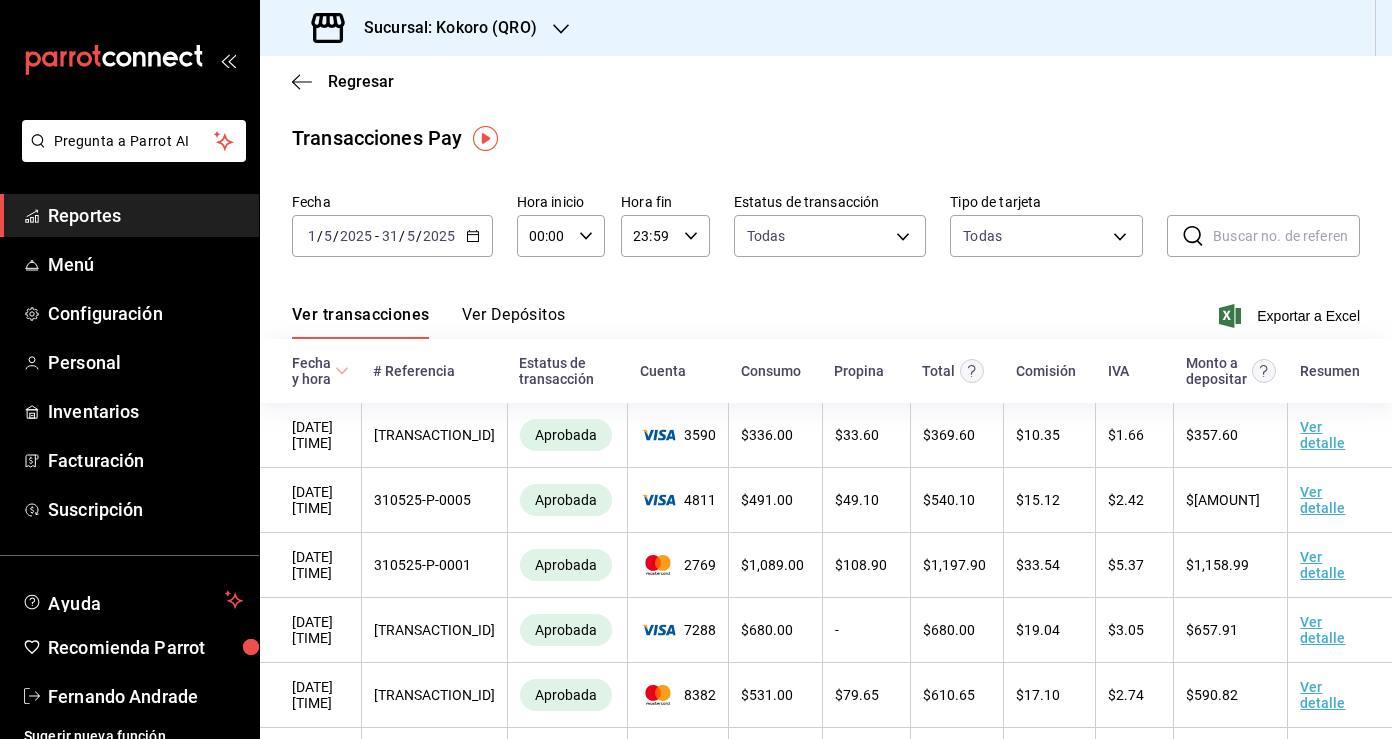 click on "Ver Depósitos" at bounding box center [514, 322] 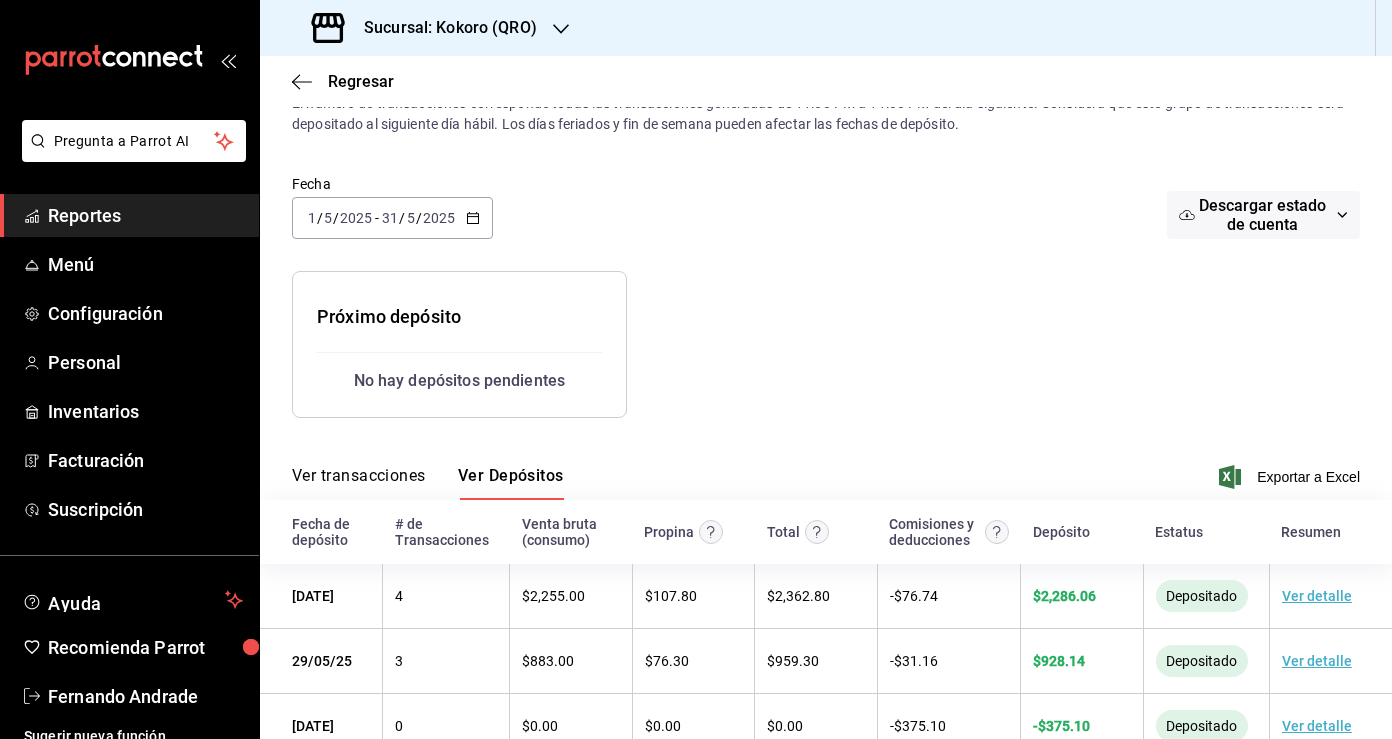 scroll, scrollTop: 75, scrollLeft: 0, axis: vertical 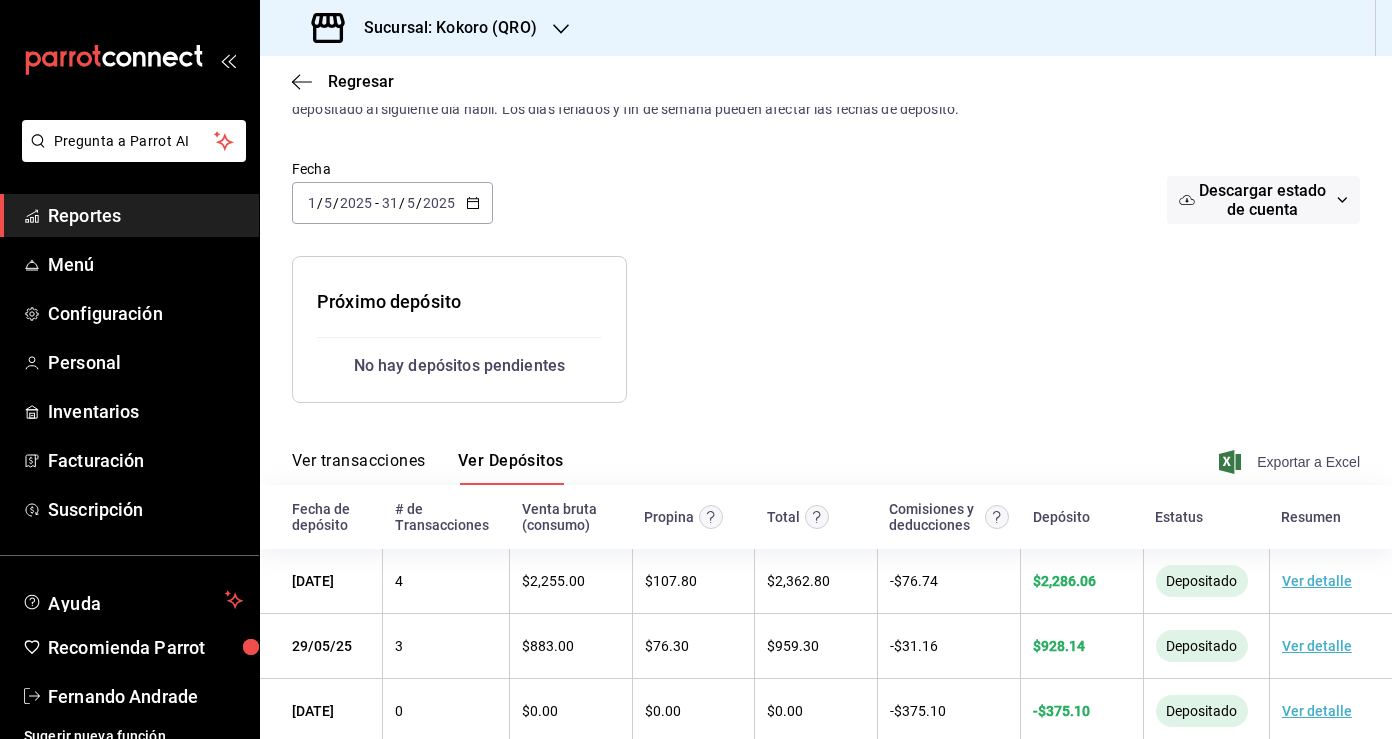 click on "Exportar a Excel" at bounding box center (1291, 462) 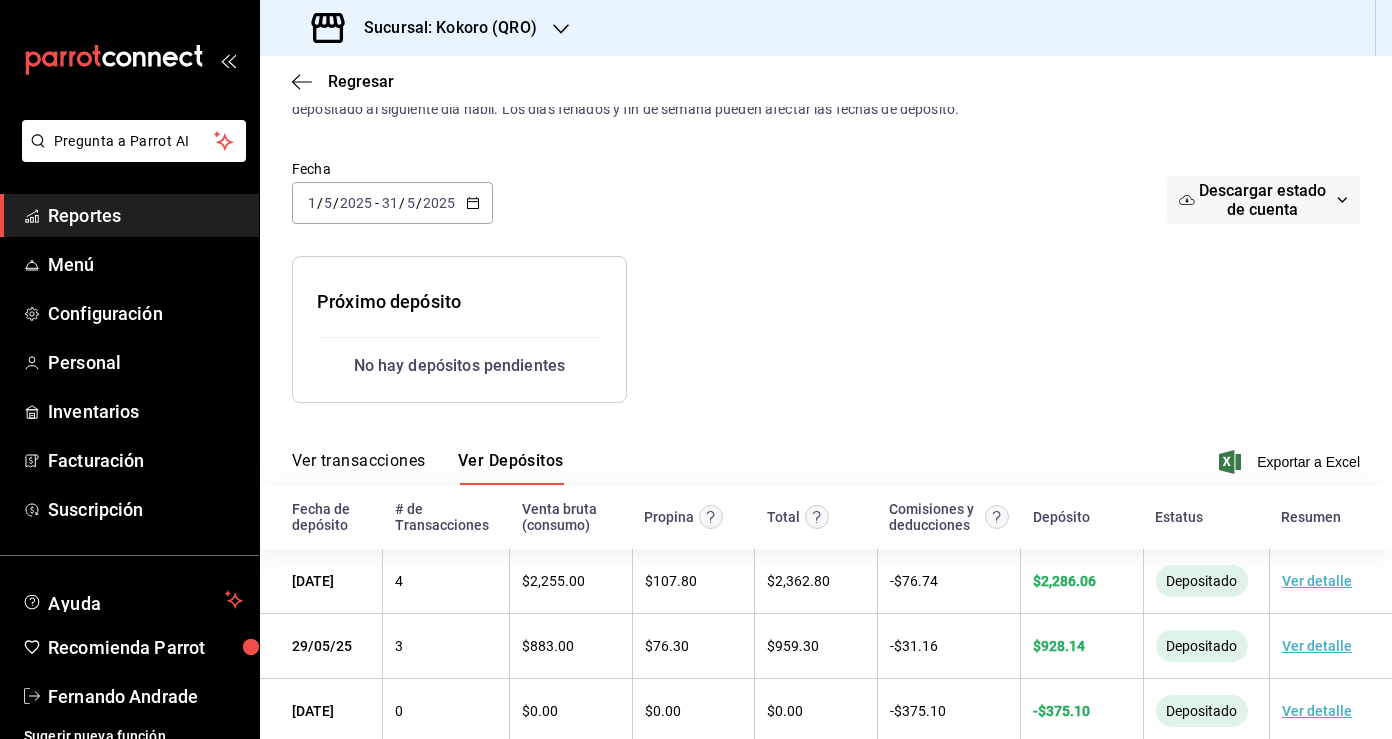 click 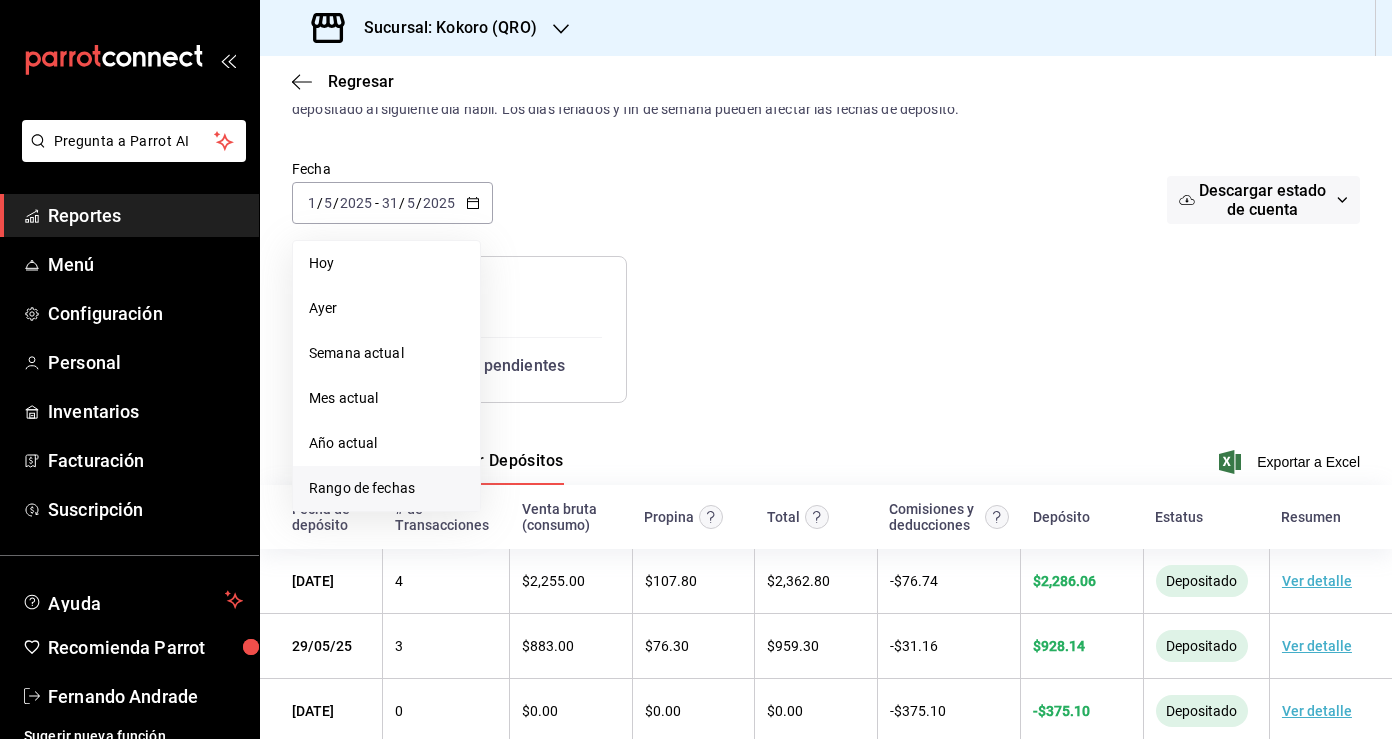 click on "Rango de fechas" at bounding box center (386, 488) 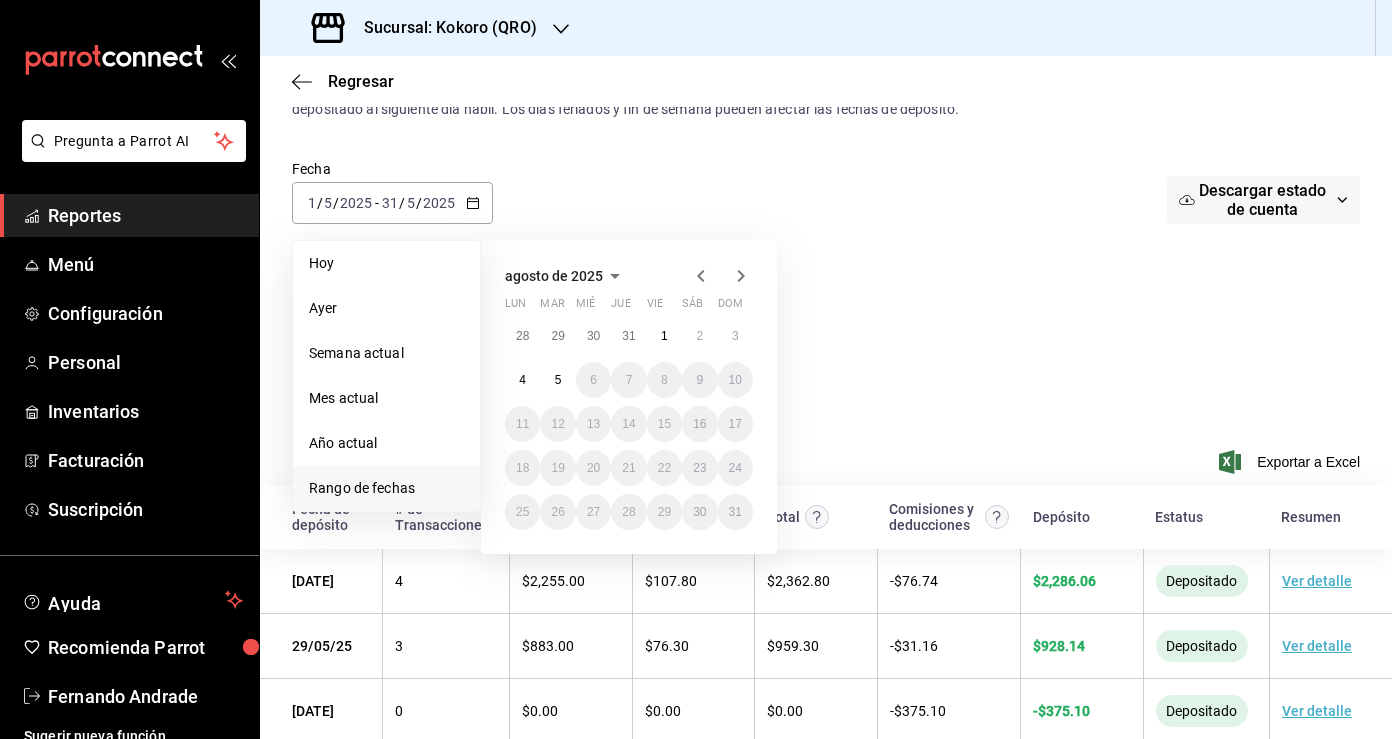 click 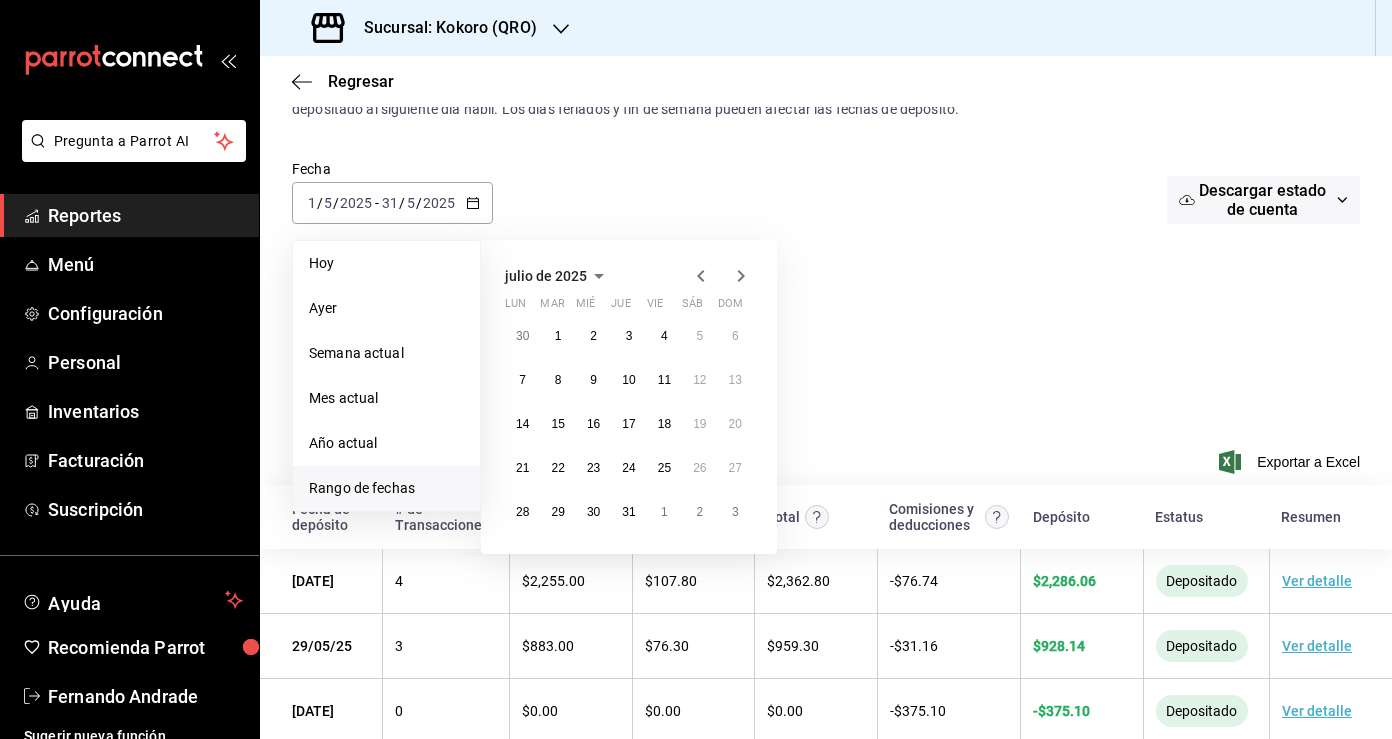 click 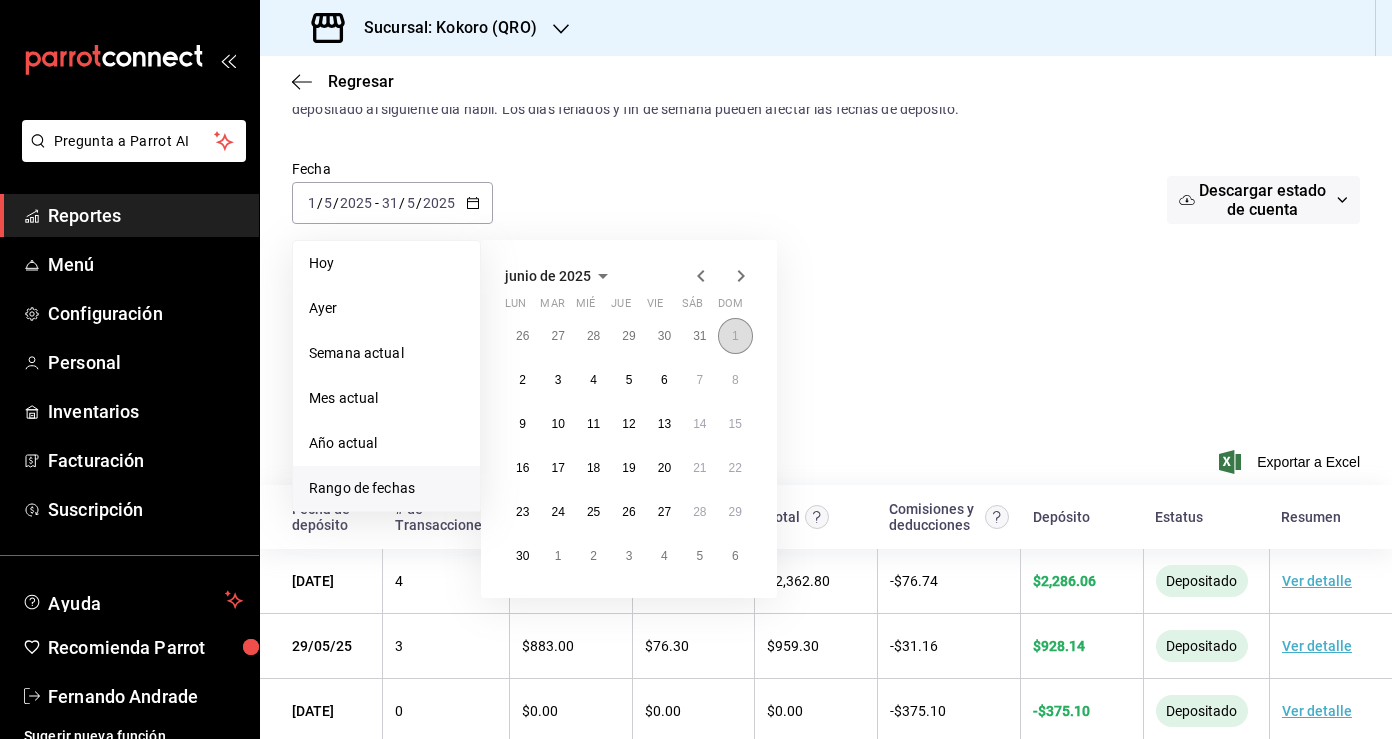 click on "1" at bounding box center [735, 336] 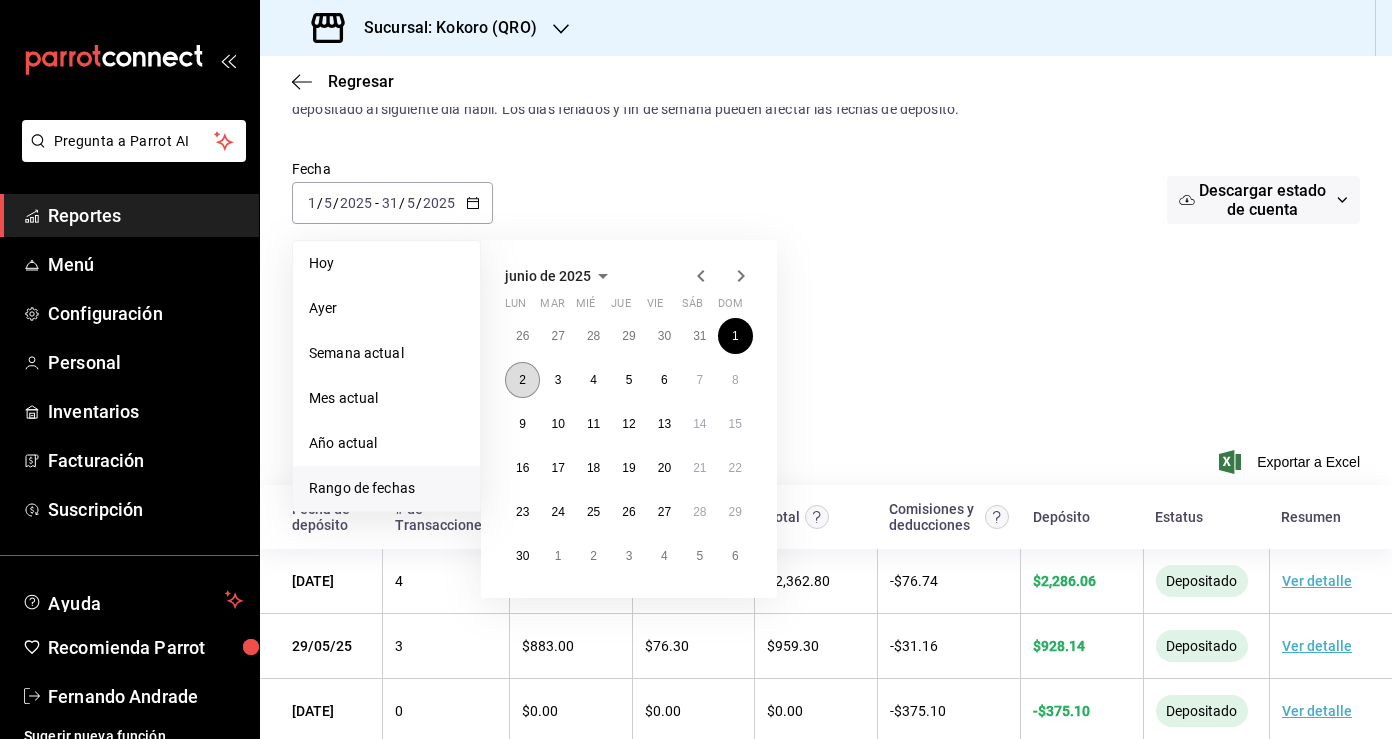 click on "2" at bounding box center [522, 380] 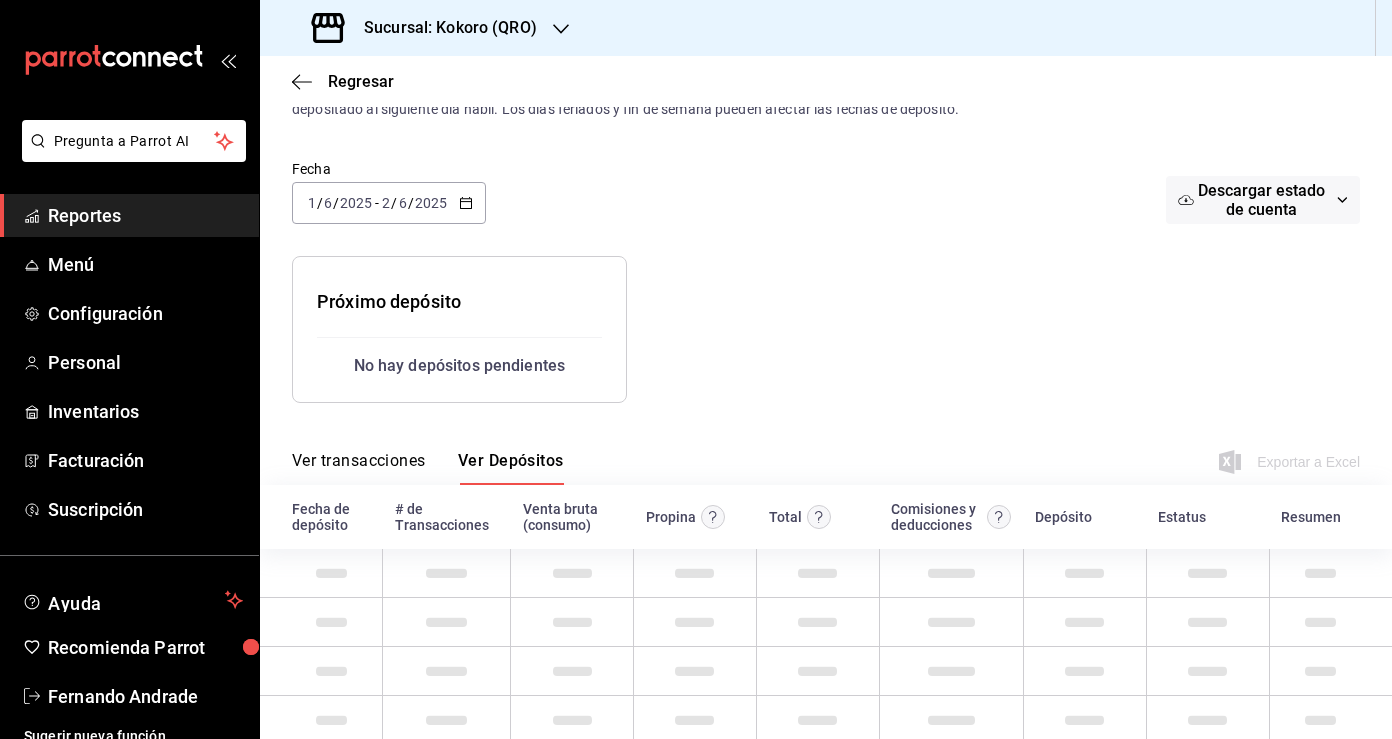 scroll, scrollTop: 0, scrollLeft: 0, axis: both 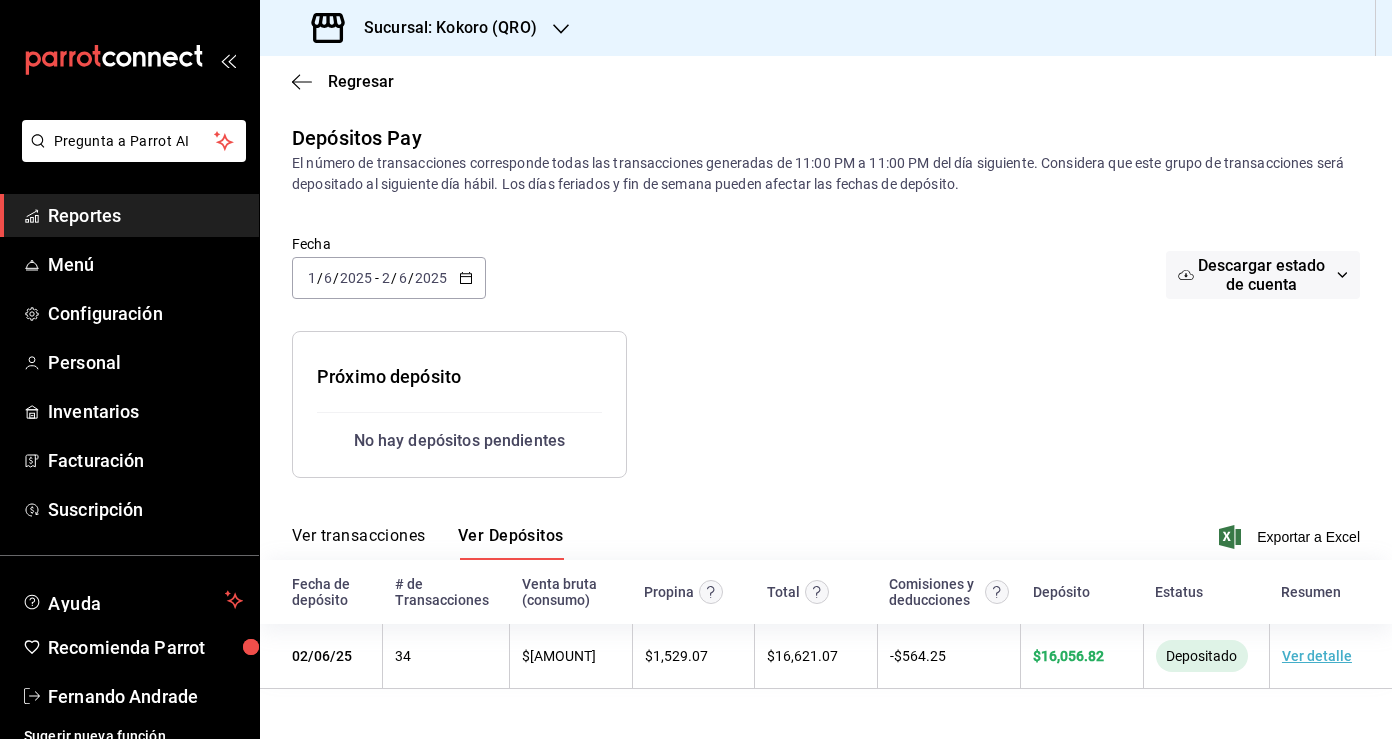 click 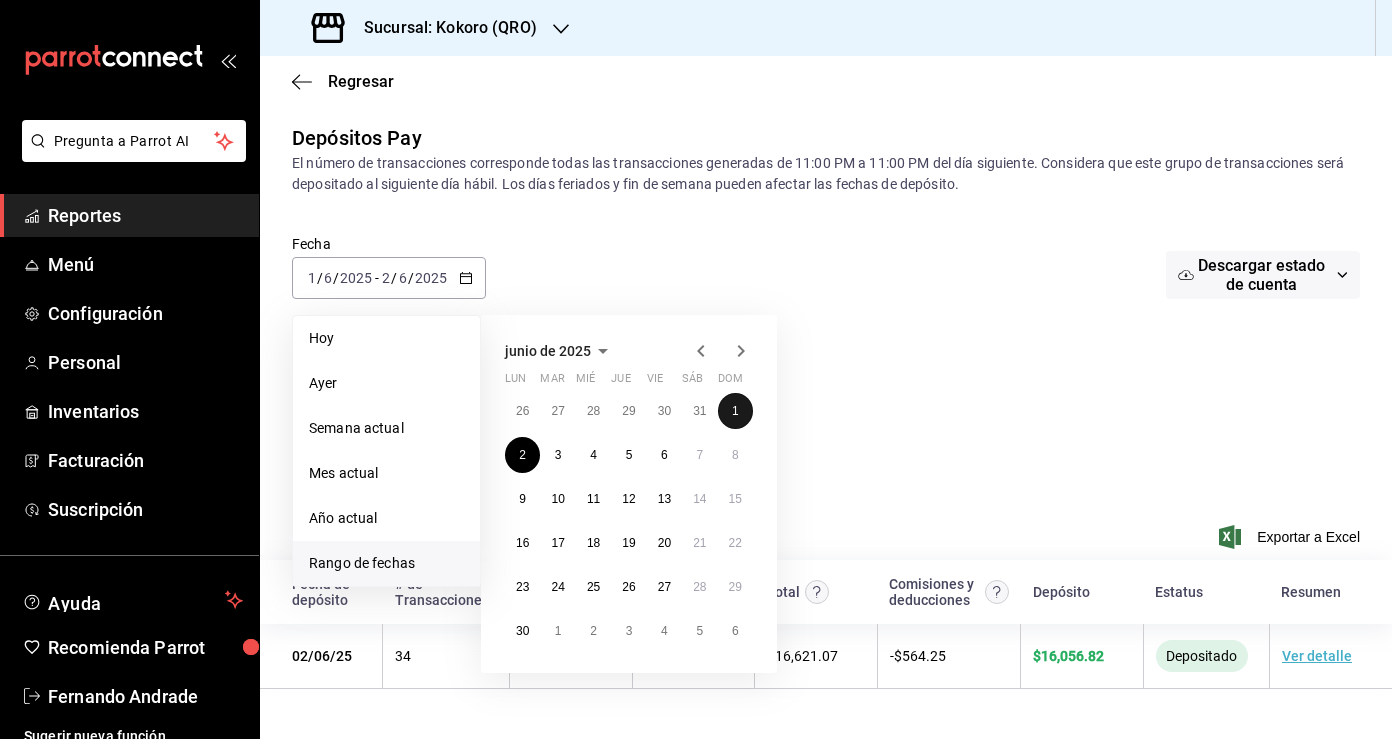 click on "1" at bounding box center (735, 411) 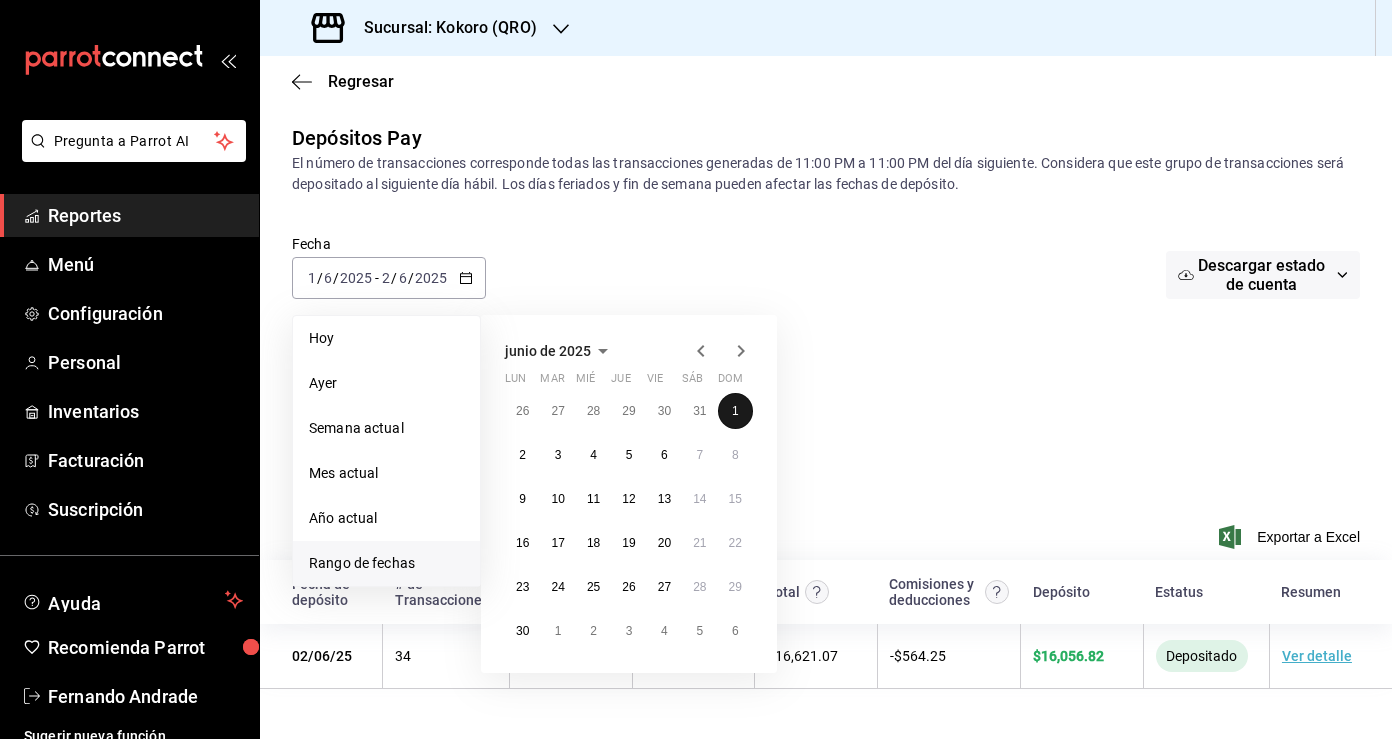 click on "1" at bounding box center [735, 411] 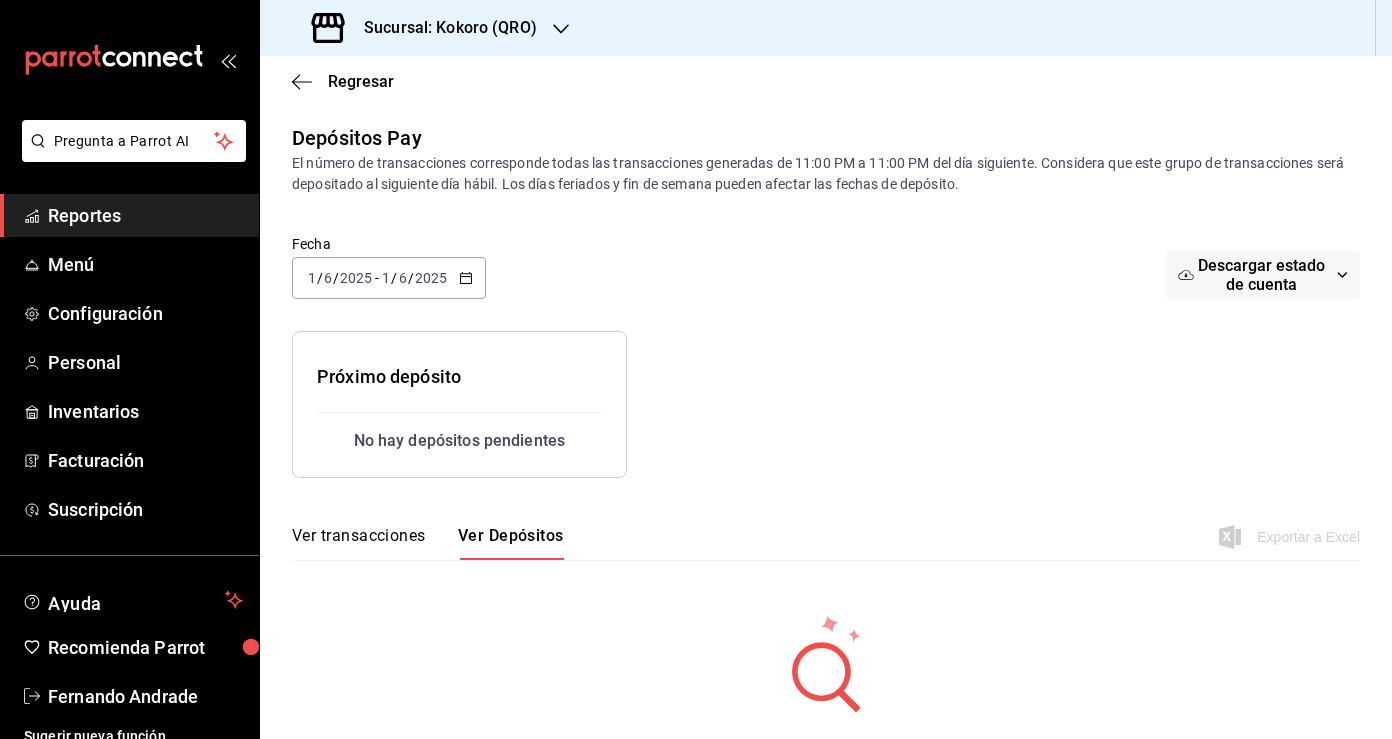 click 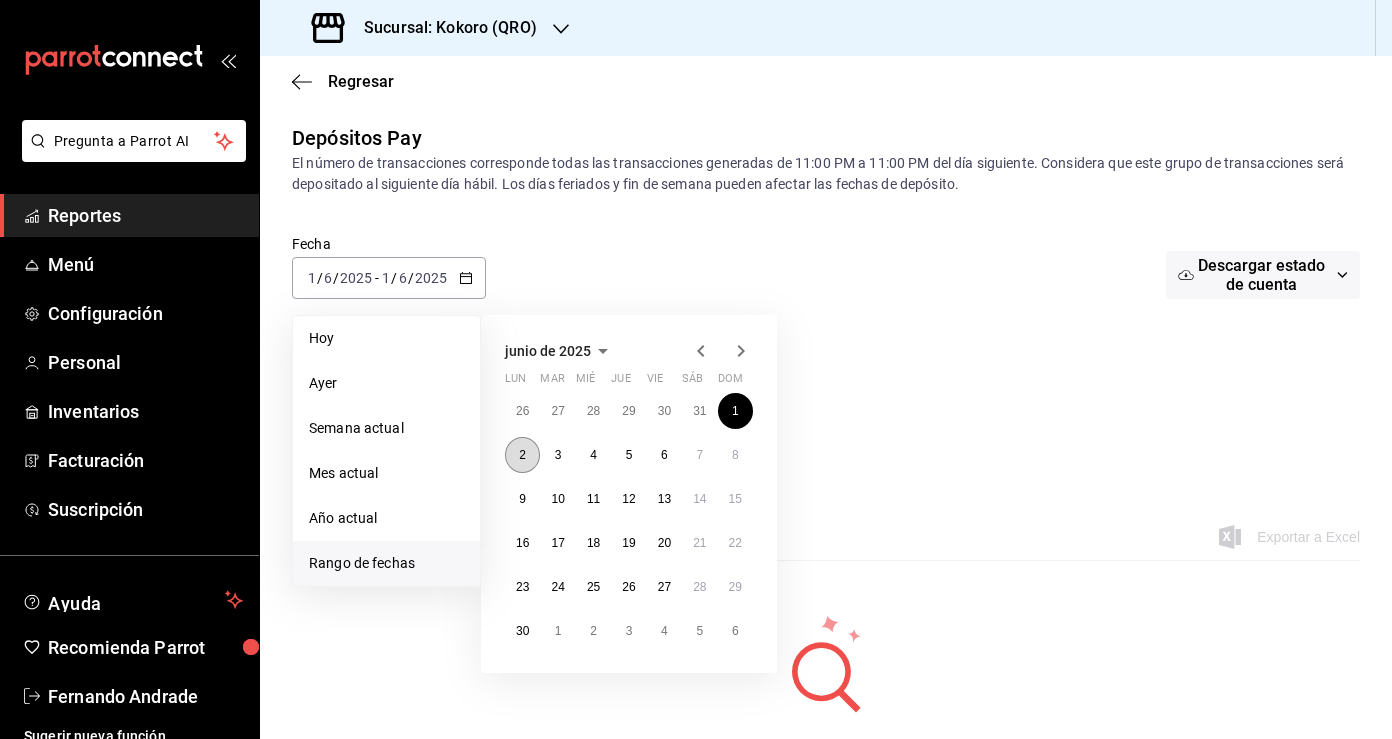 click on "2" at bounding box center [522, 455] 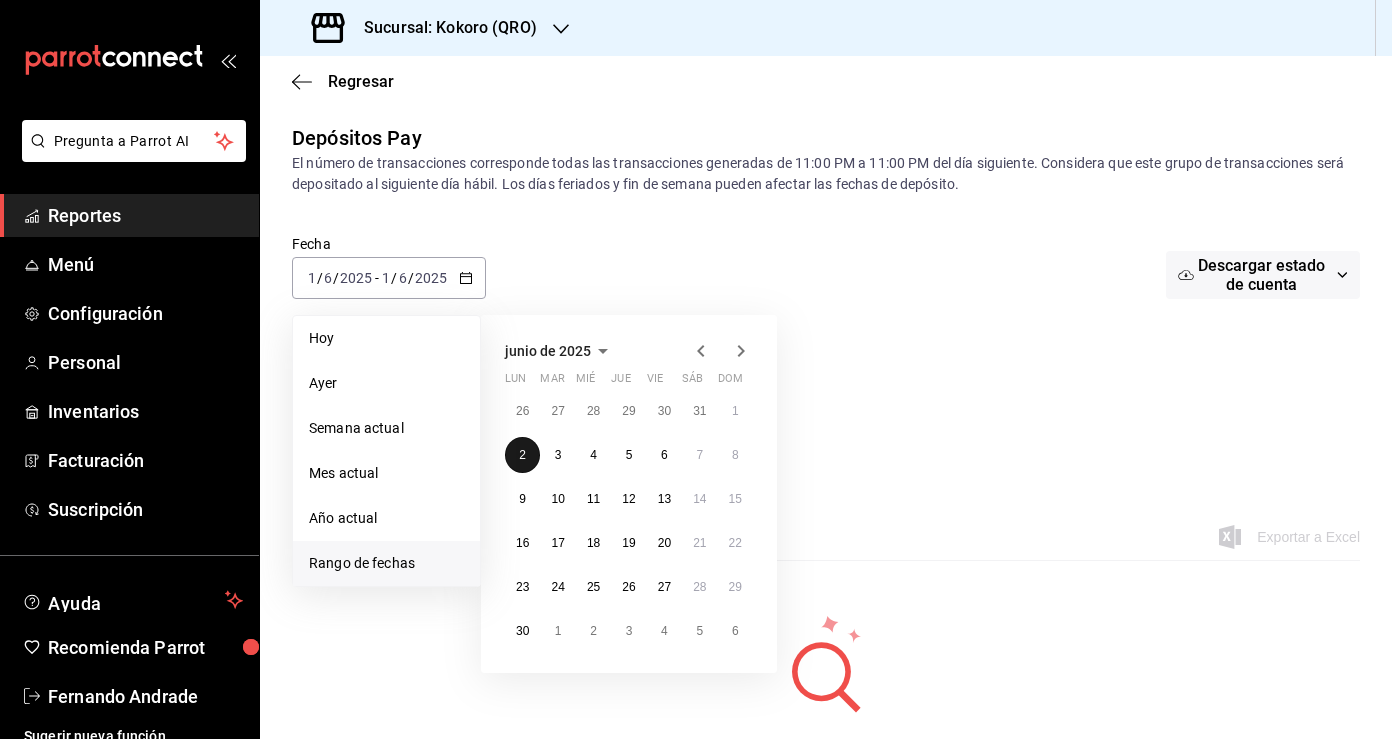 click on "2" at bounding box center (522, 455) 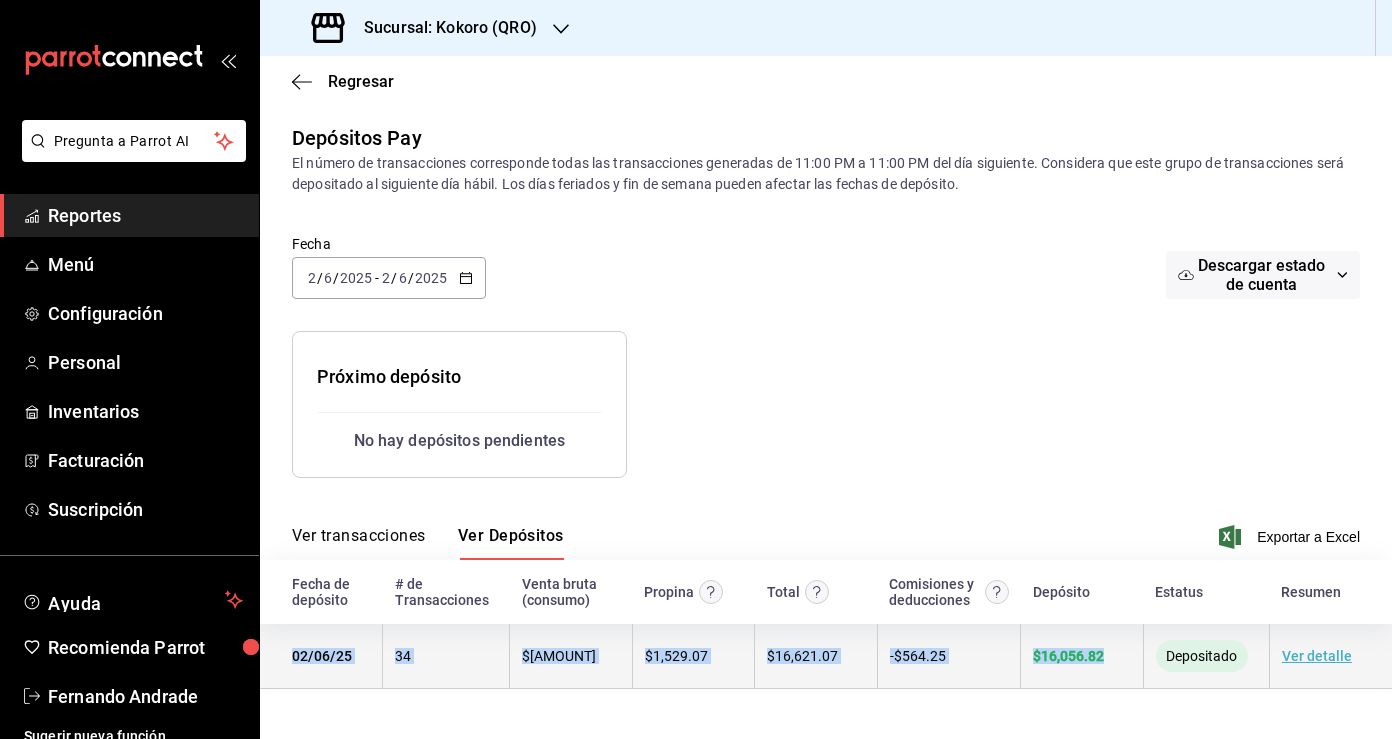 drag, startPoint x: 286, startPoint y: 652, endPoint x: 1119, endPoint y: 662, distance: 833.06 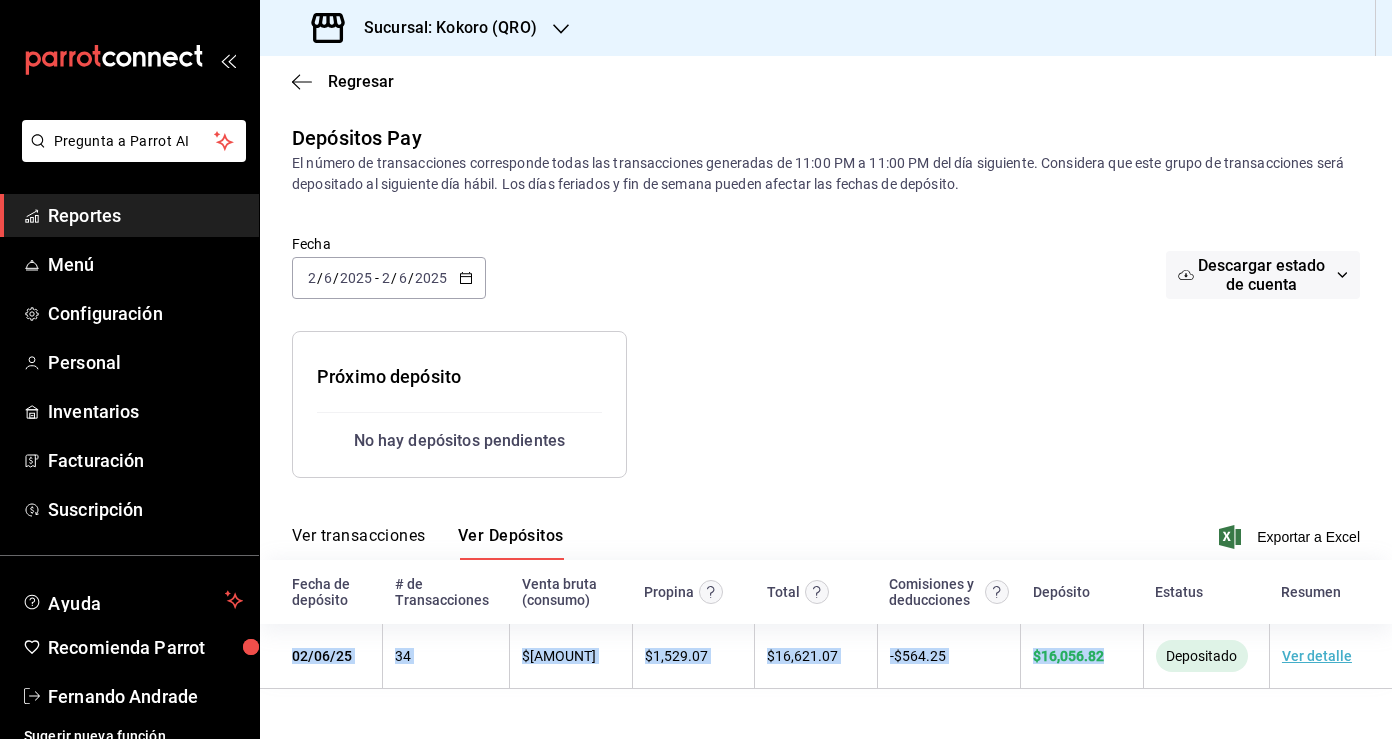 copy on "[DATE] [TIME] $ [AMOUNT] $ [AMOUNT] $ [AMOUNT] - $ [AMOUNT] $ [AMOUNT]" 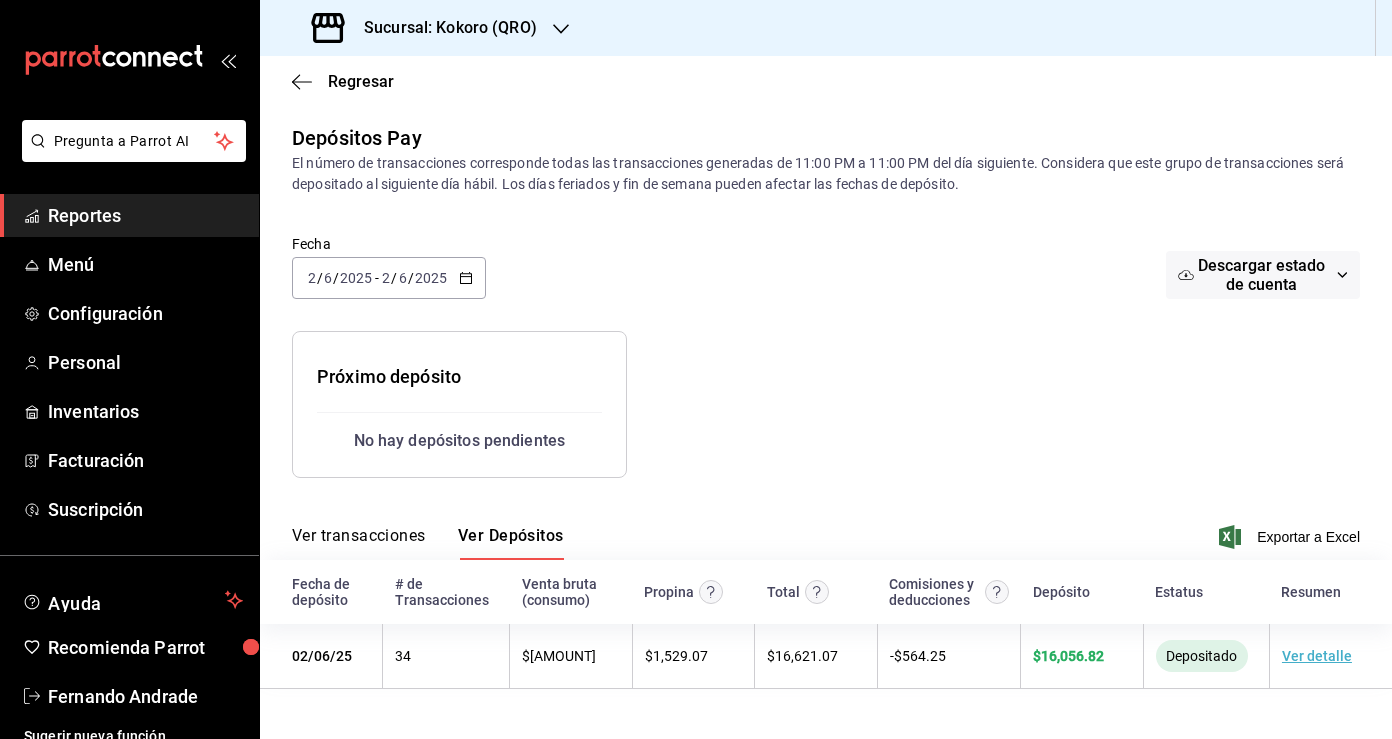 click on "[DATE] [DATE] - [DATE] [DATE]" at bounding box center [389, 278] 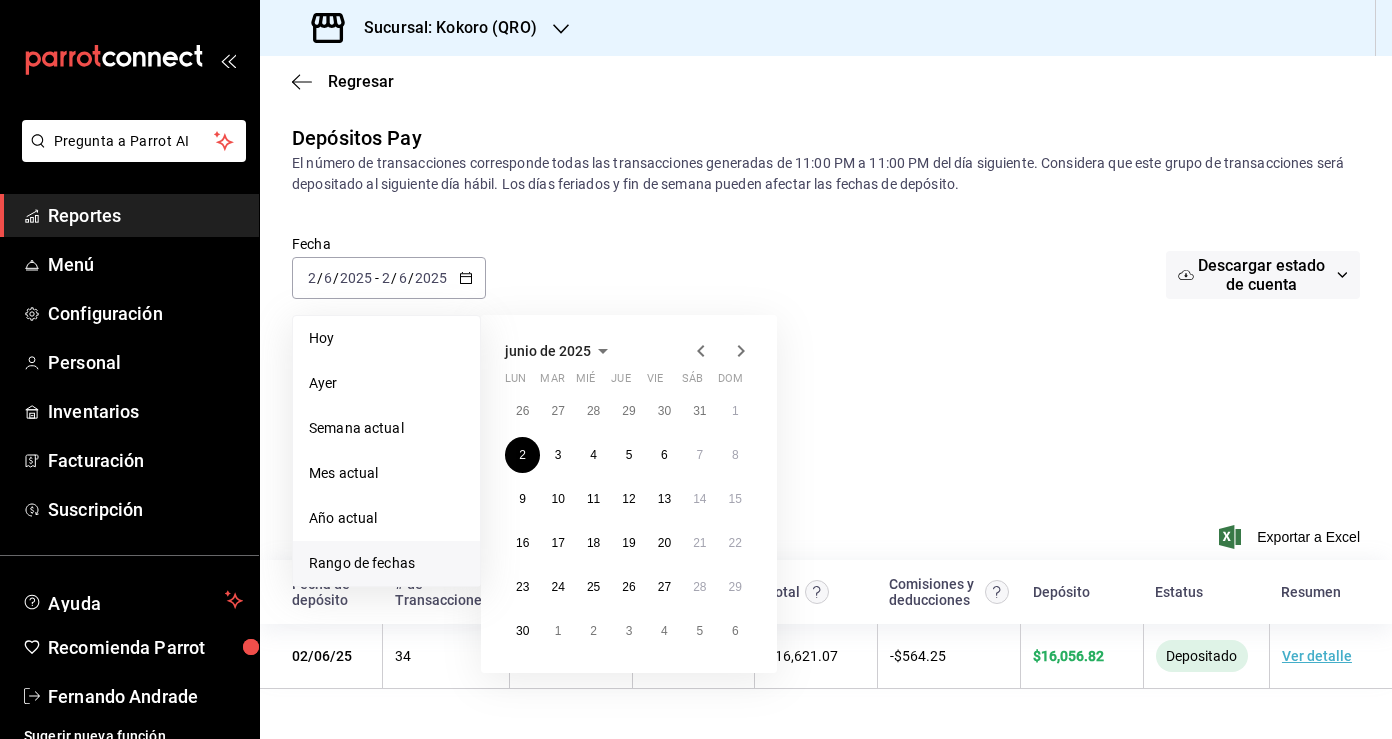click on "Fecha [DATE] [DATE] - [DATE] [DATE] Hoy Ayer Semana actual Mes actual Año actual Rango de fechas junio de 2025 lun mar mié jue vie sáb dom 26 27 28 29 30 31 1 2 3 4 5 6 7 8 9 10 11 12 13 14 15 16 17 18 19 20 21 22 23 24 25 26 27 28 29 30 1 2 3 4 5 6 Descargar estado de cuenta" at bounding box center (826, 279) 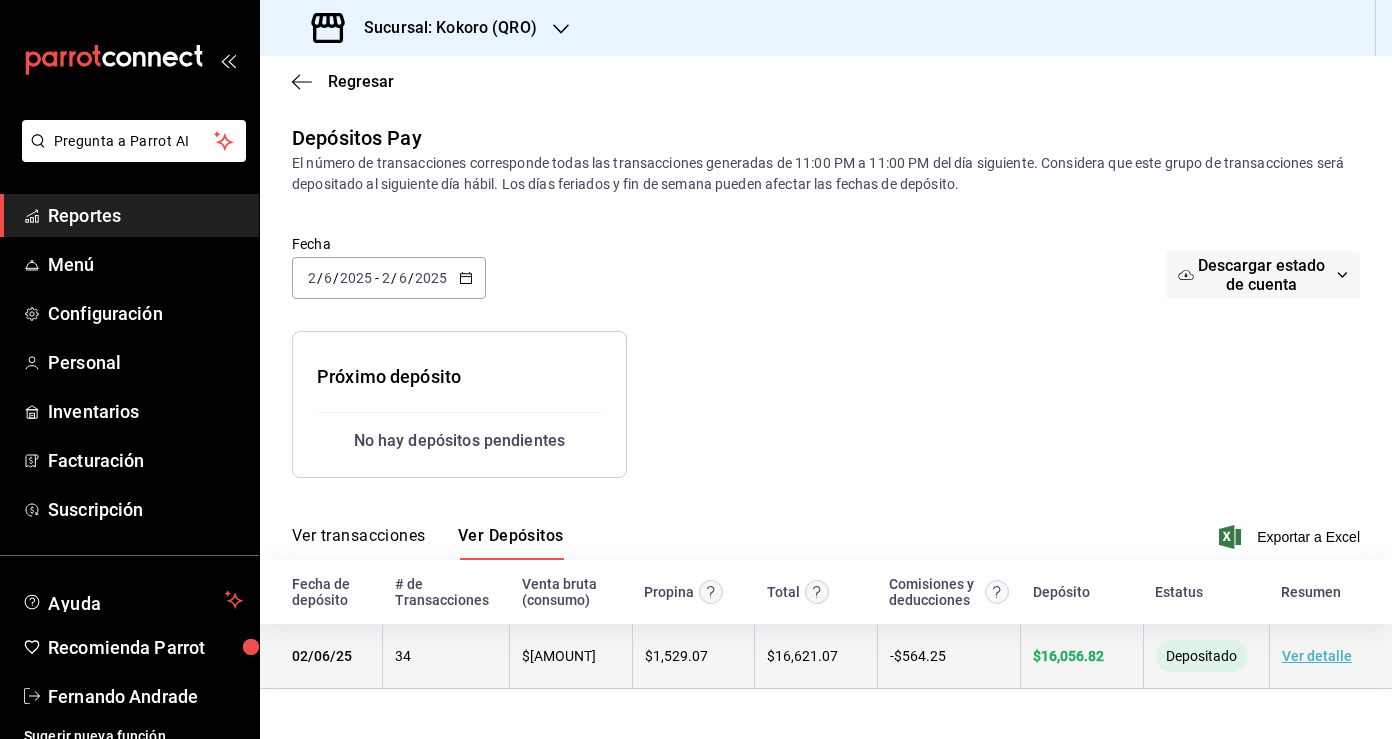 click on "Ver detalle" at bounding box center (1317, 656) 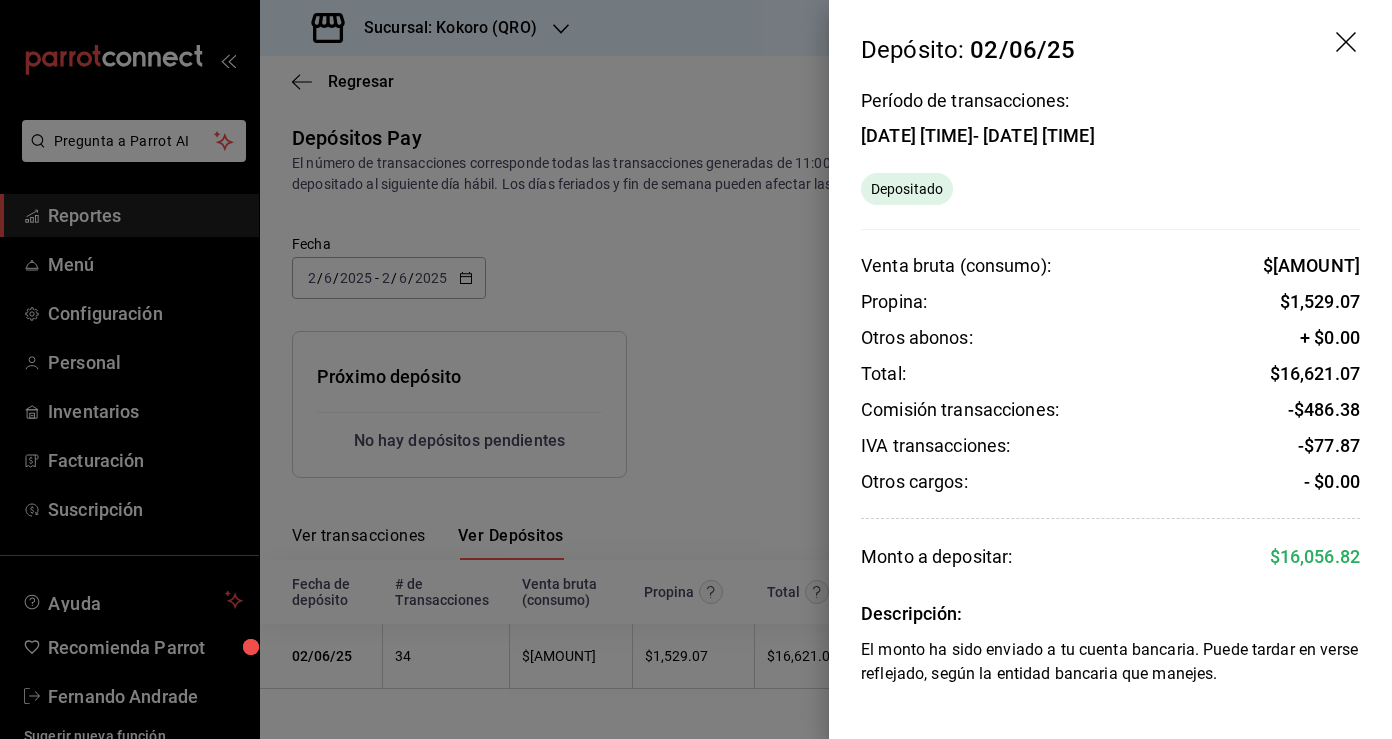 drag, startPoint x: 1182, startPoint y: 135, endPoint x: 840, endPoint y: 141, distance: 342.0526 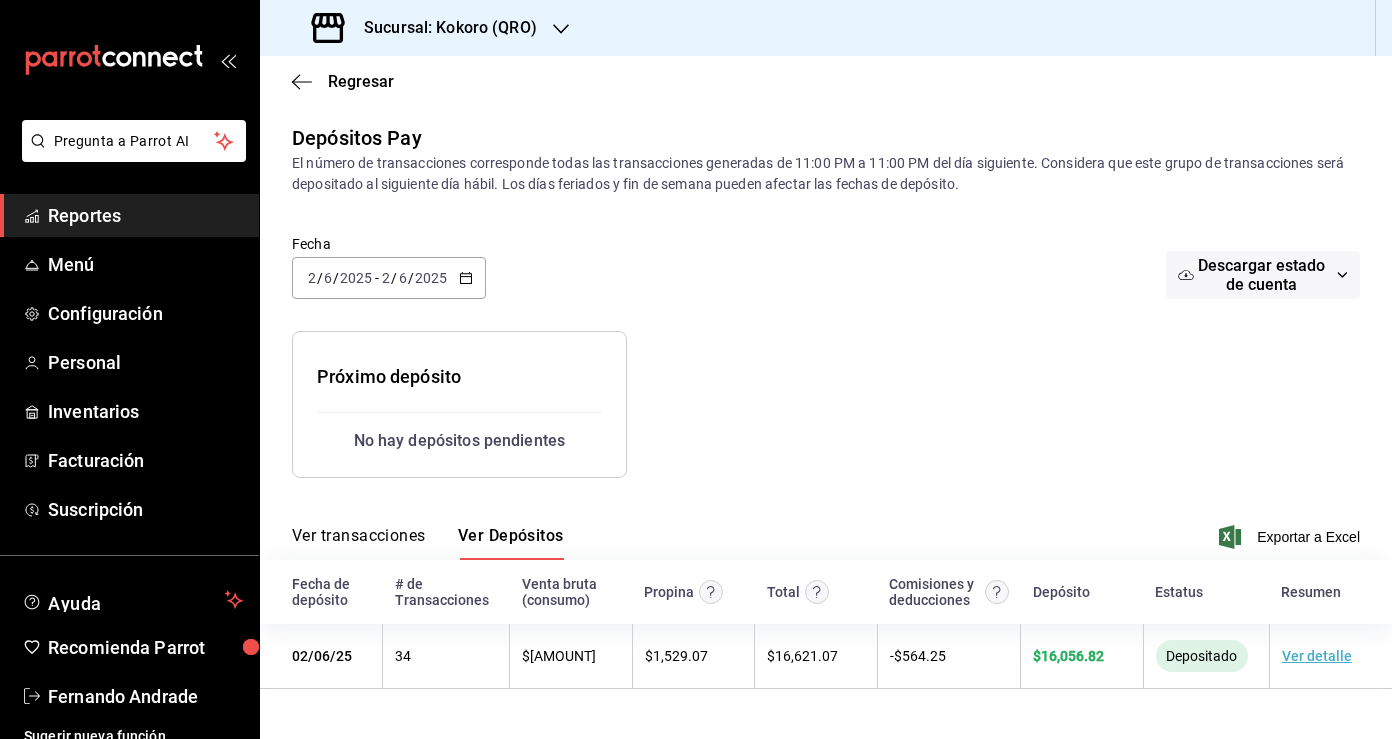 click 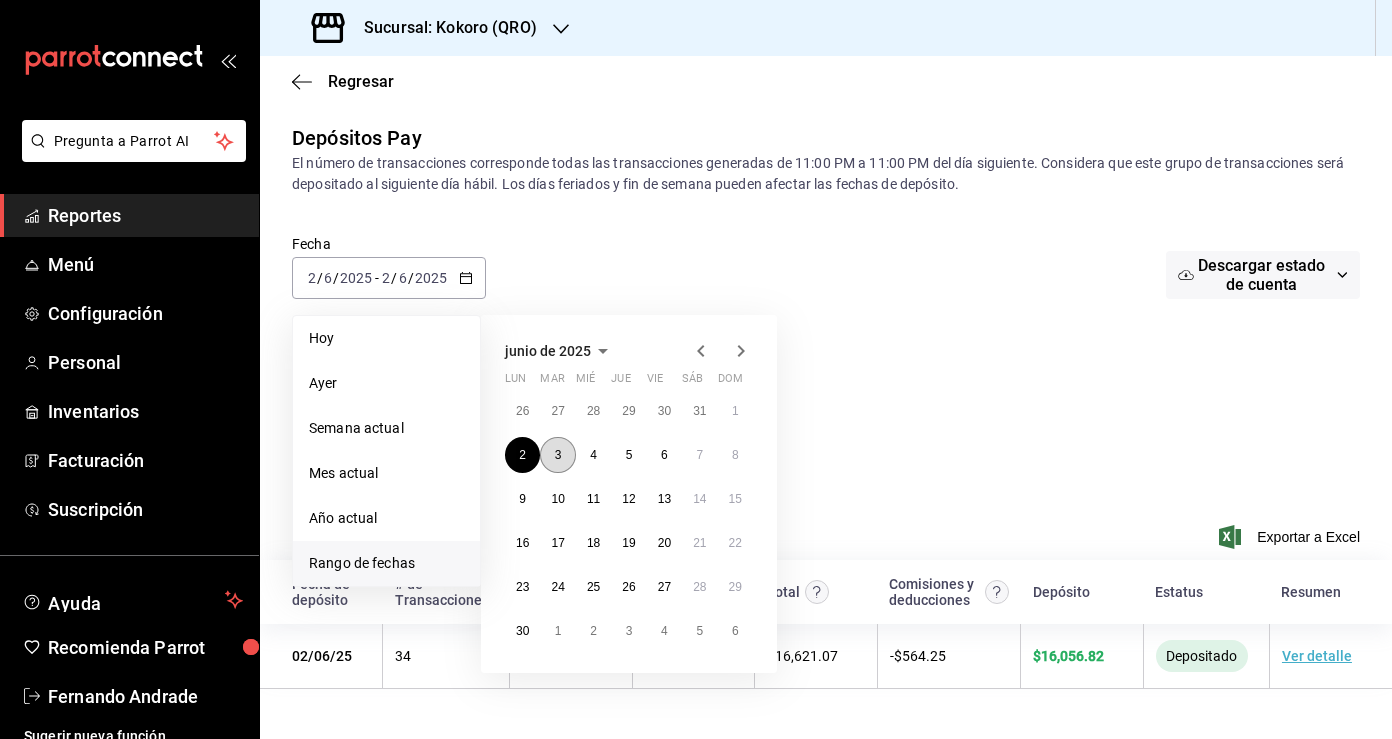 click on "3" at bounding box center [557, 455] 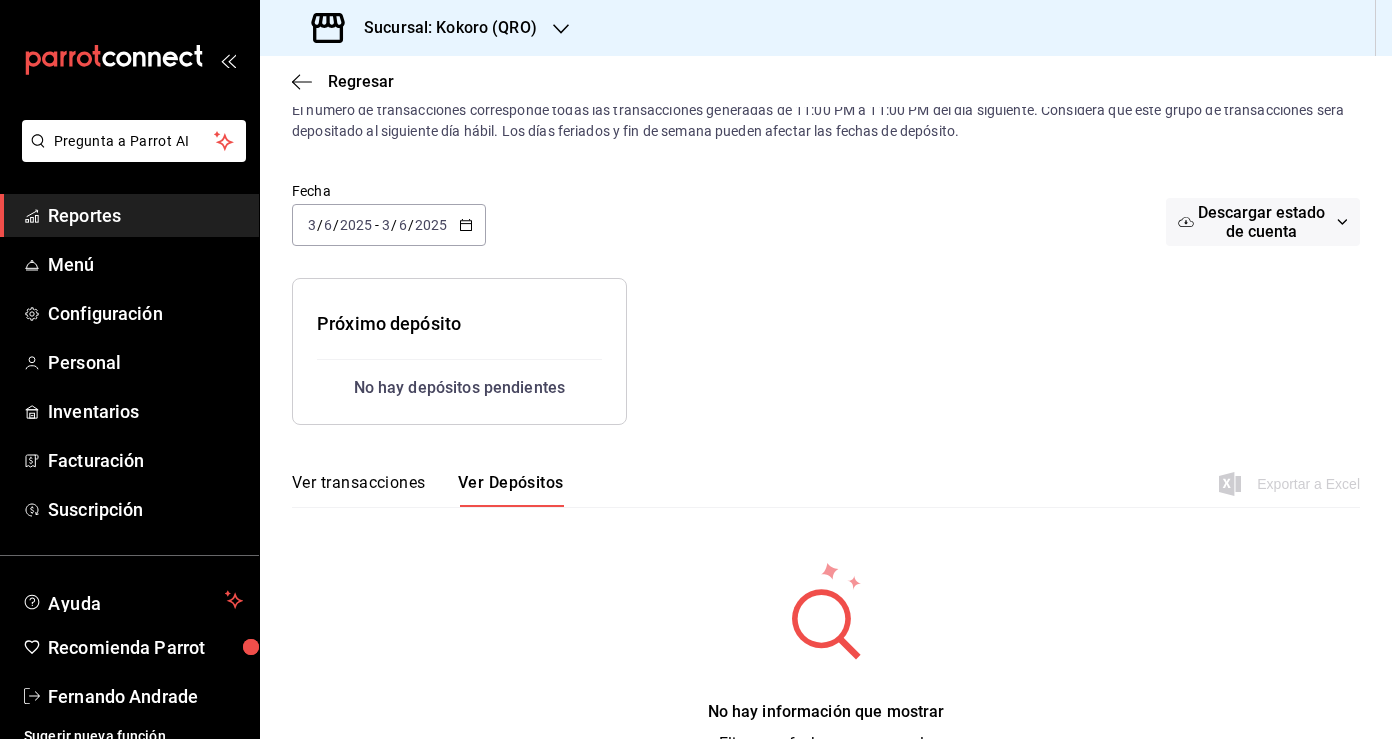 scroll, scrollTop: 46, scrollLeft: 0, axis: vertical 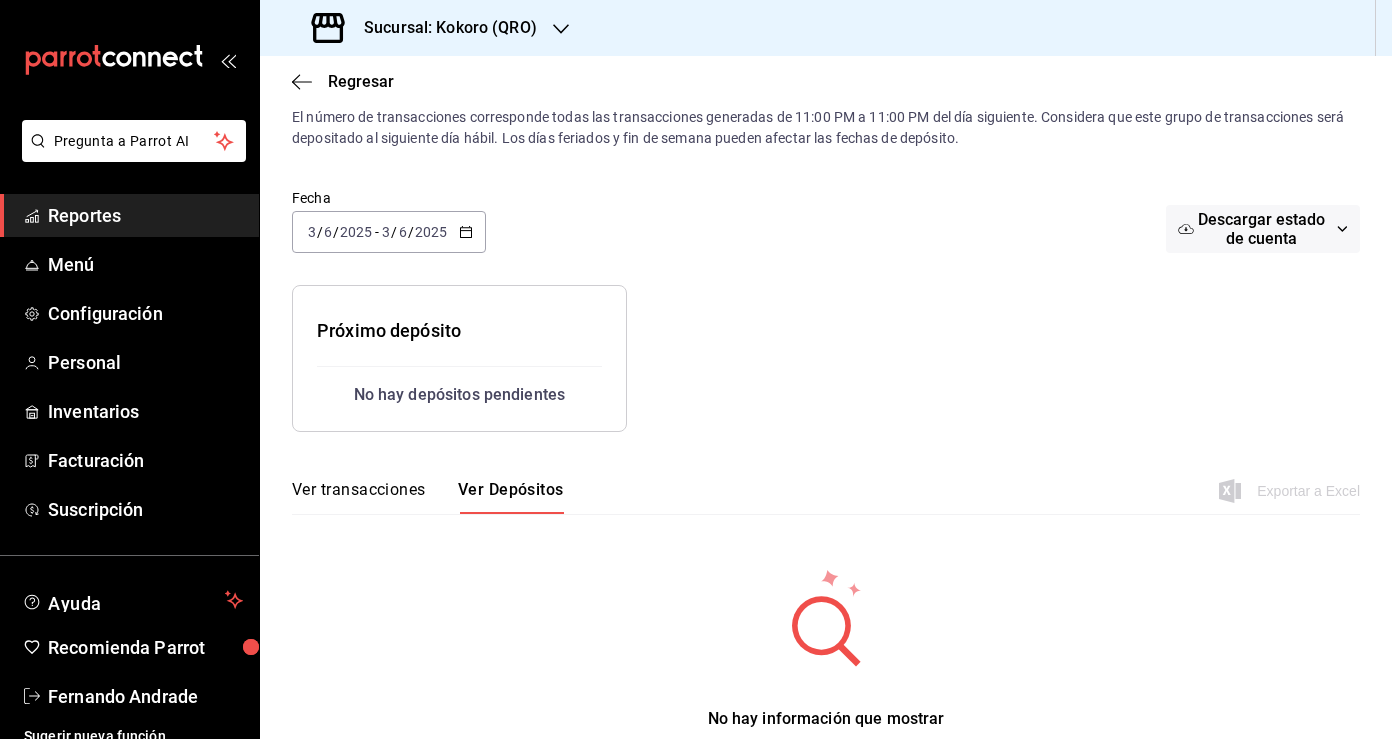click 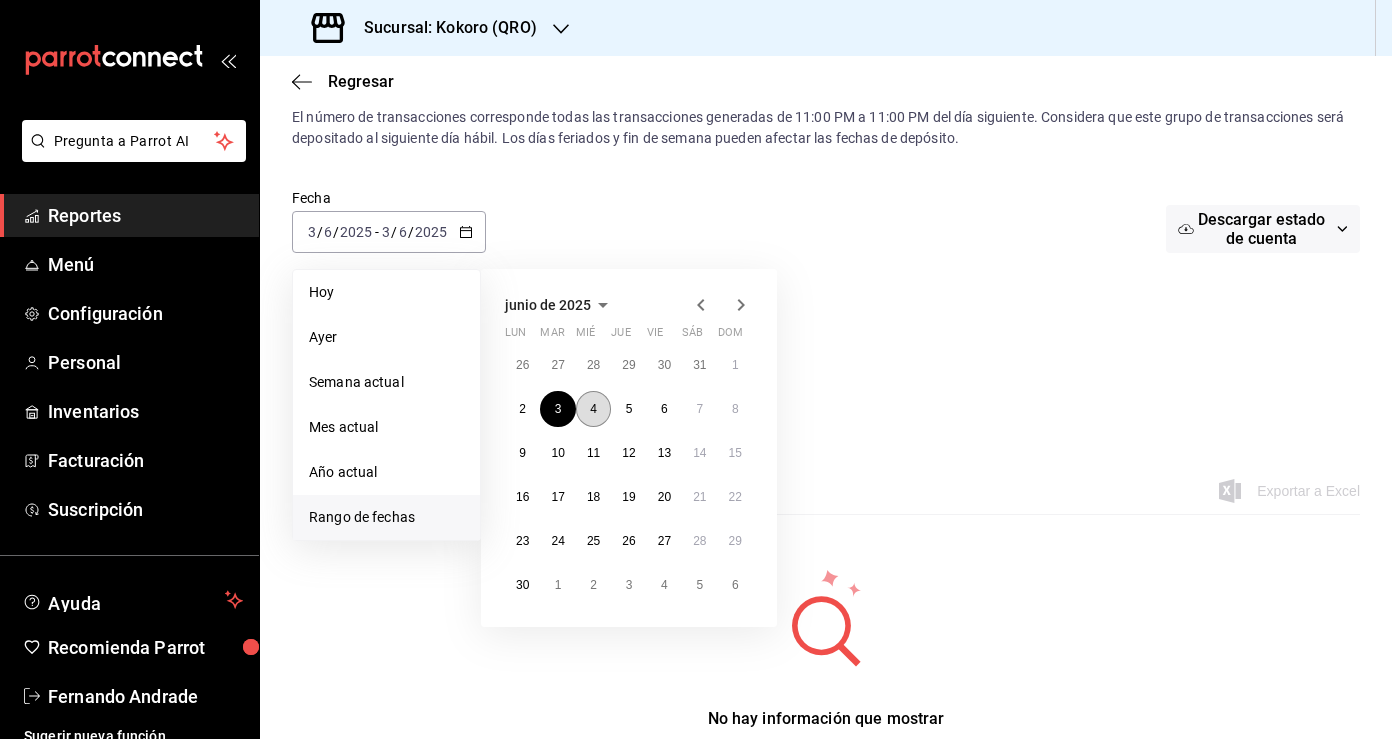 click on "4" at bounding box center [593, 409] 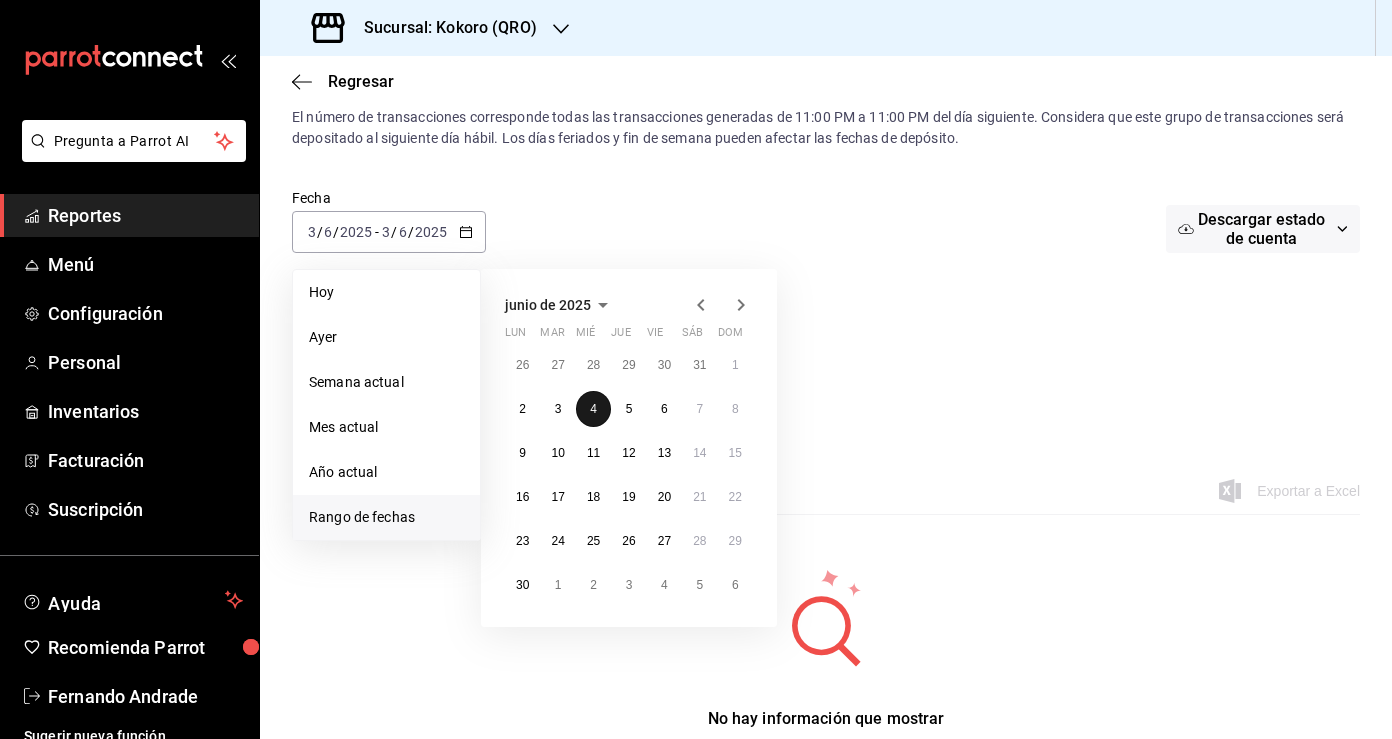 click on "4" at bounding box center (593, 409) 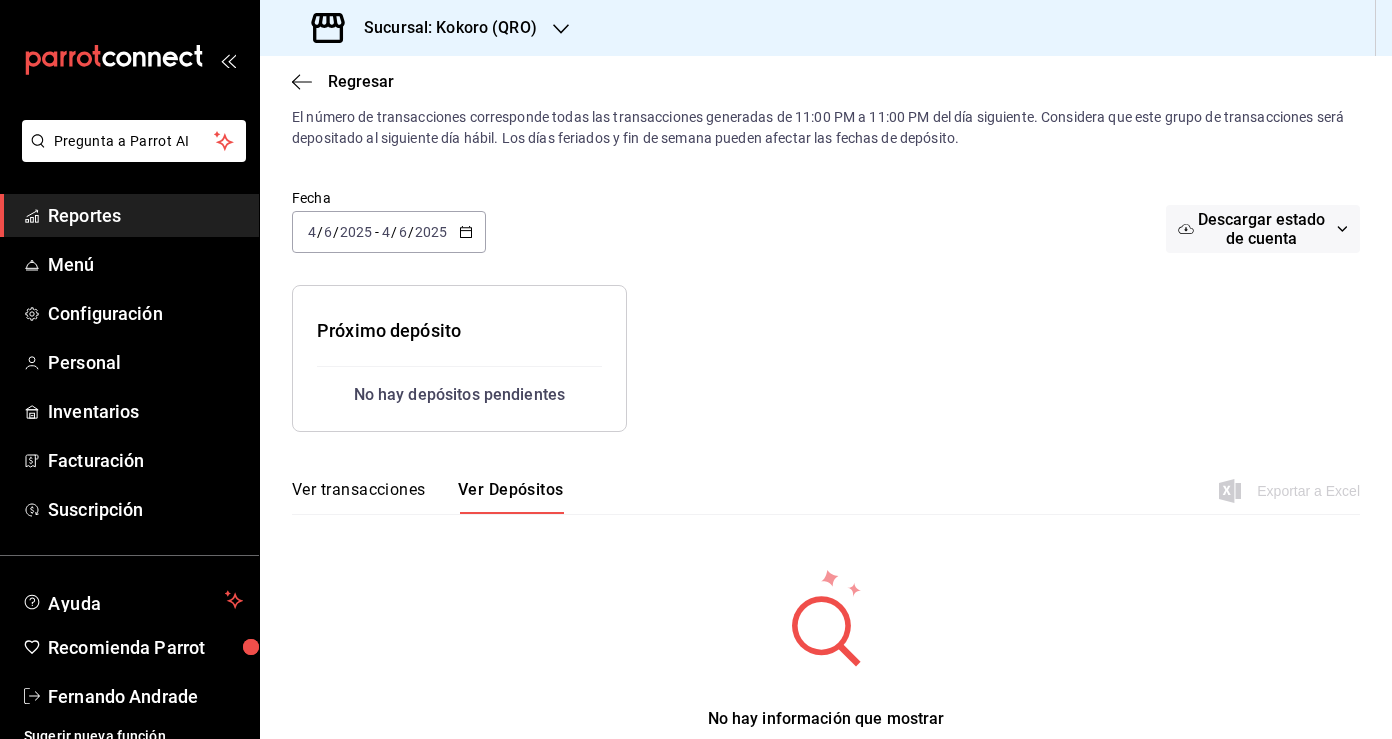 click 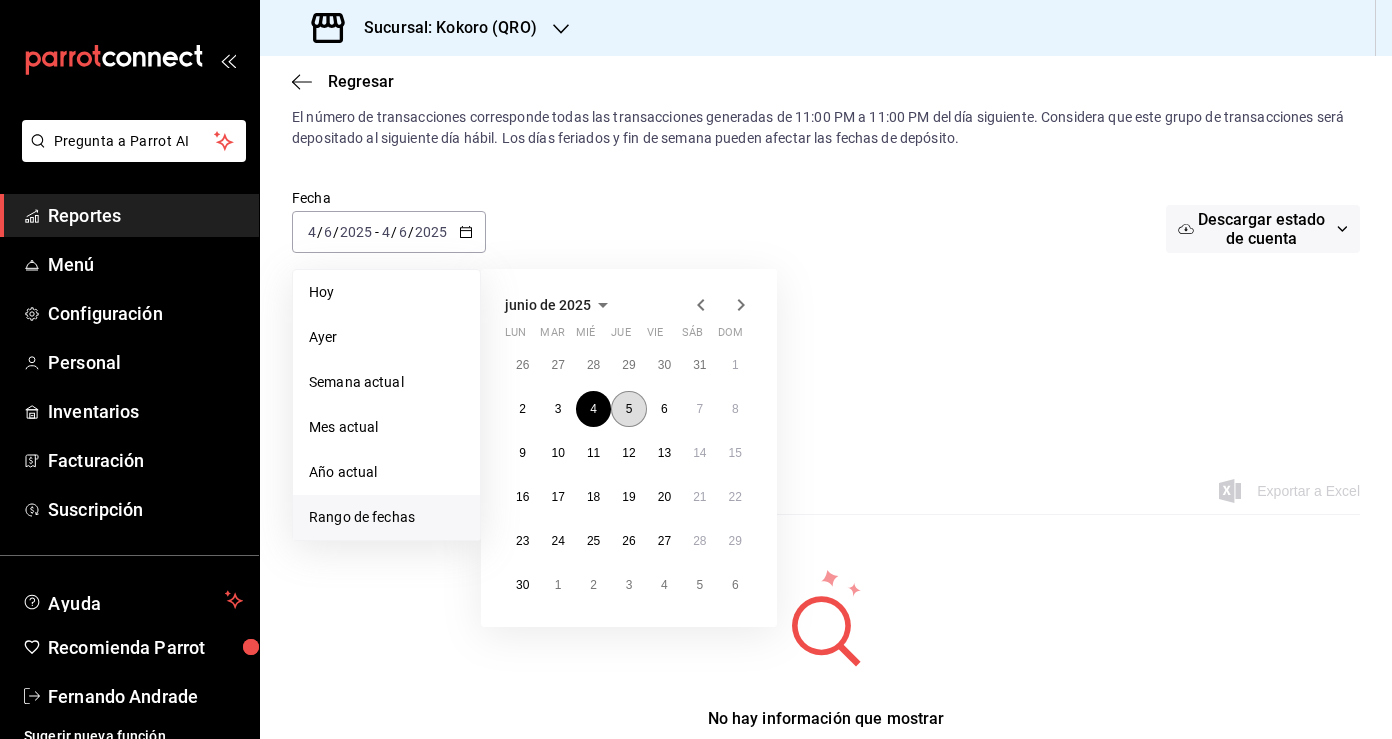 click on "5" at bounding box center [628, 409] 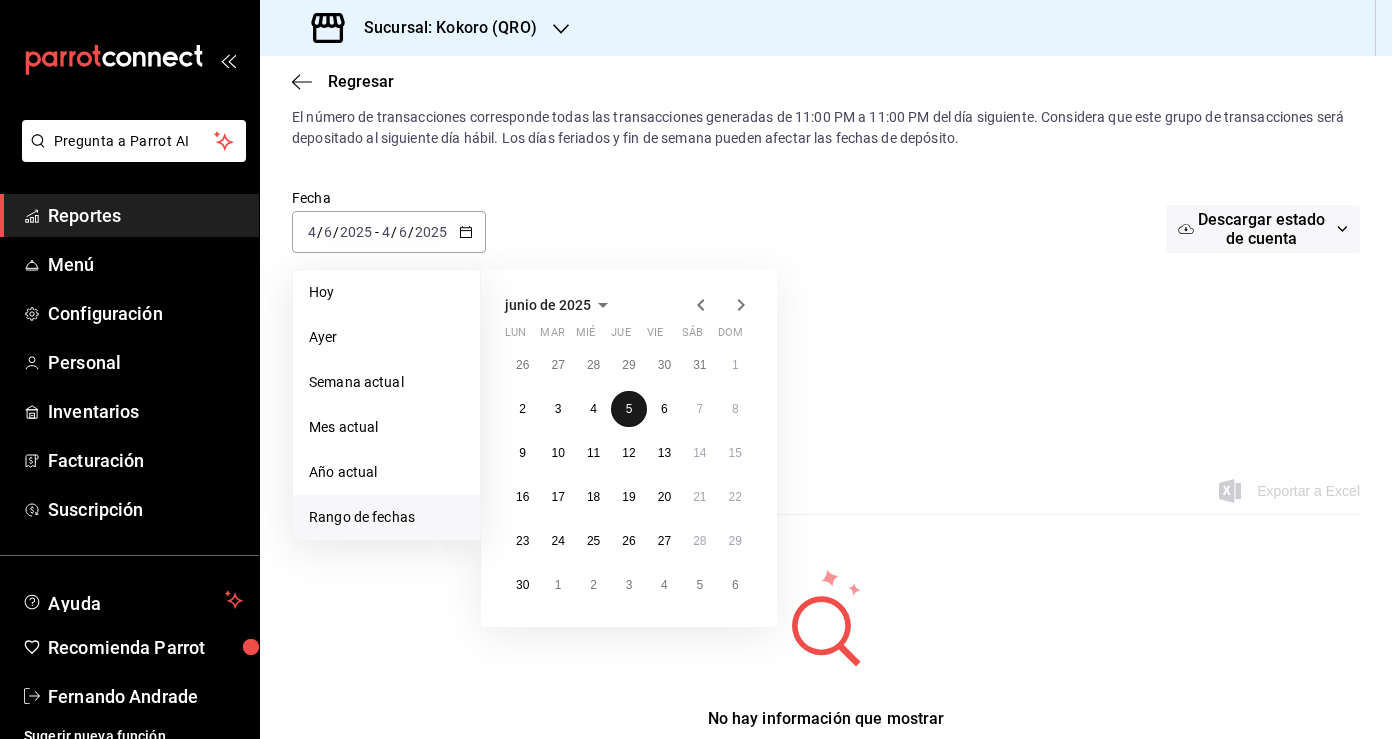 click on "5" at bounding box center (628, 409) 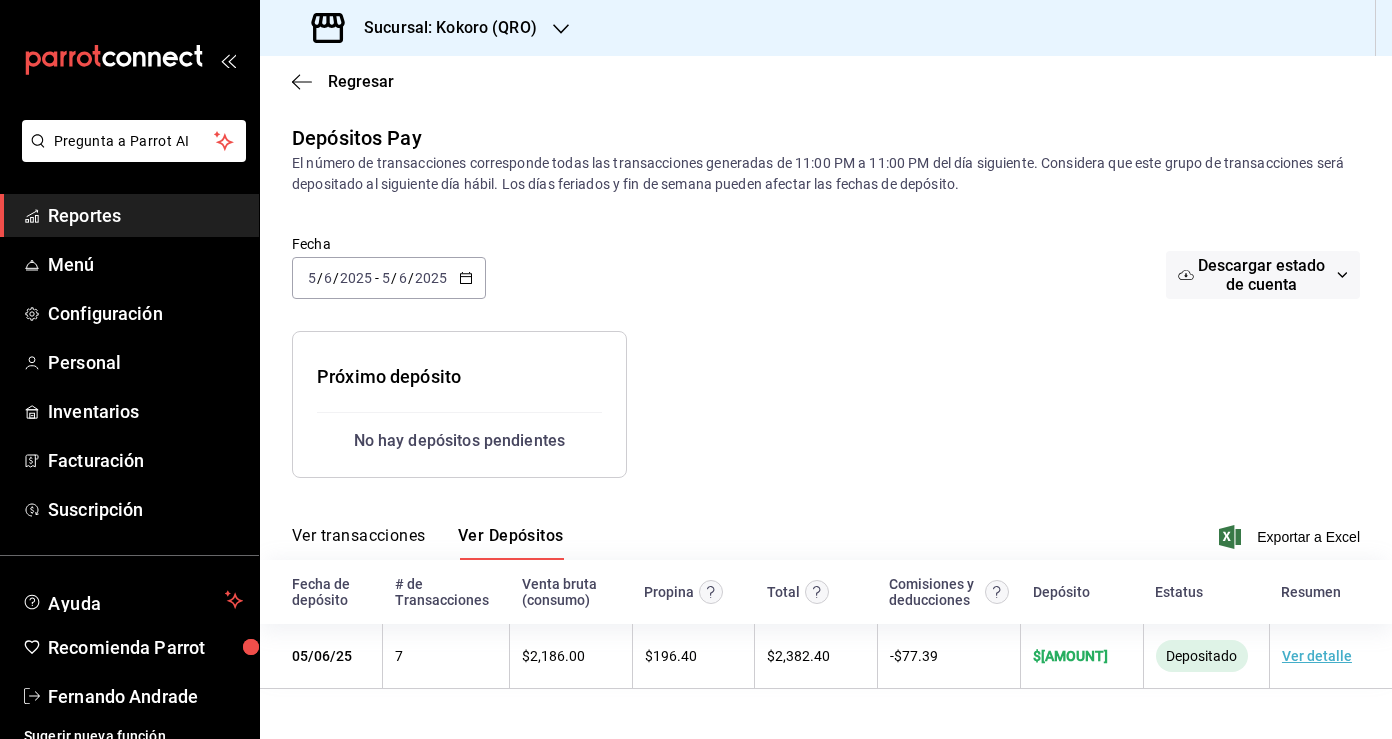 scroll, scrollTop: 0, scrollLeft: 0, axis: both 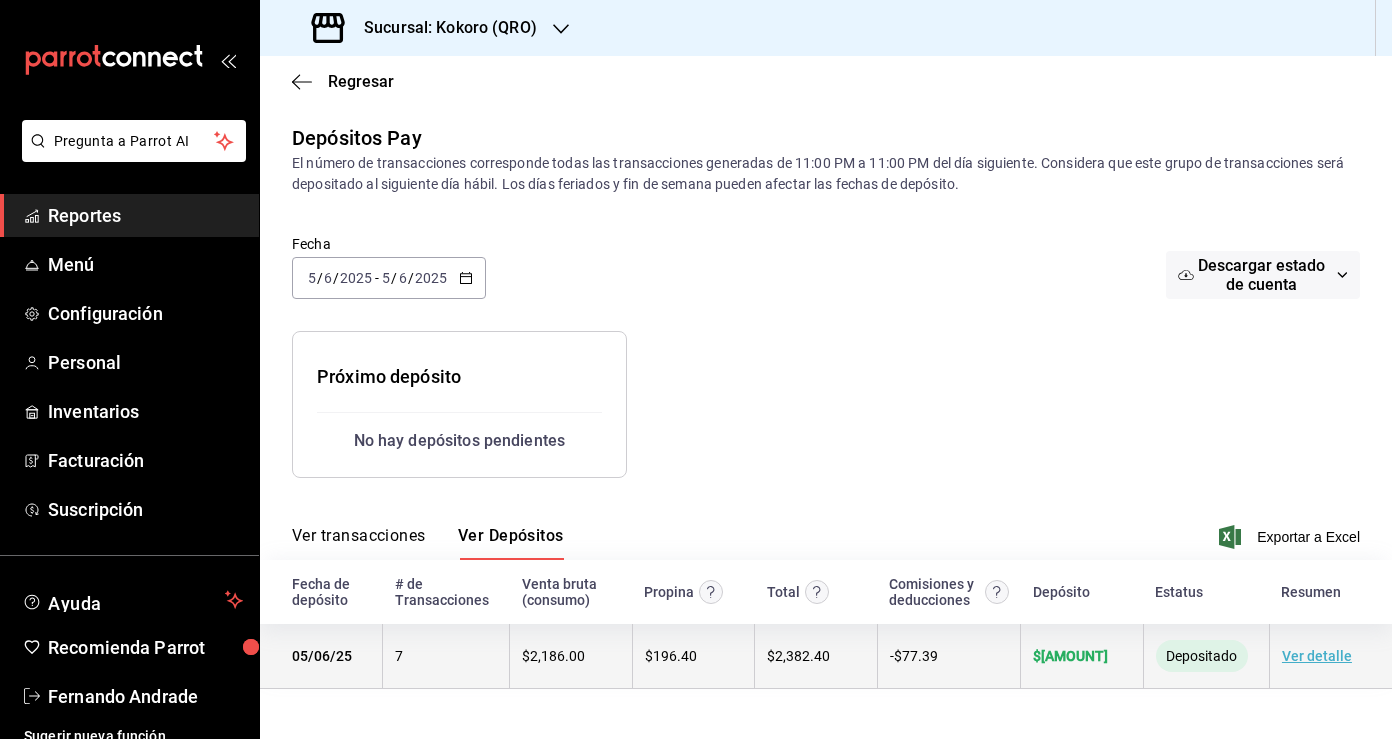 click on "Ver detalle" at bounding box center (1317, 656) 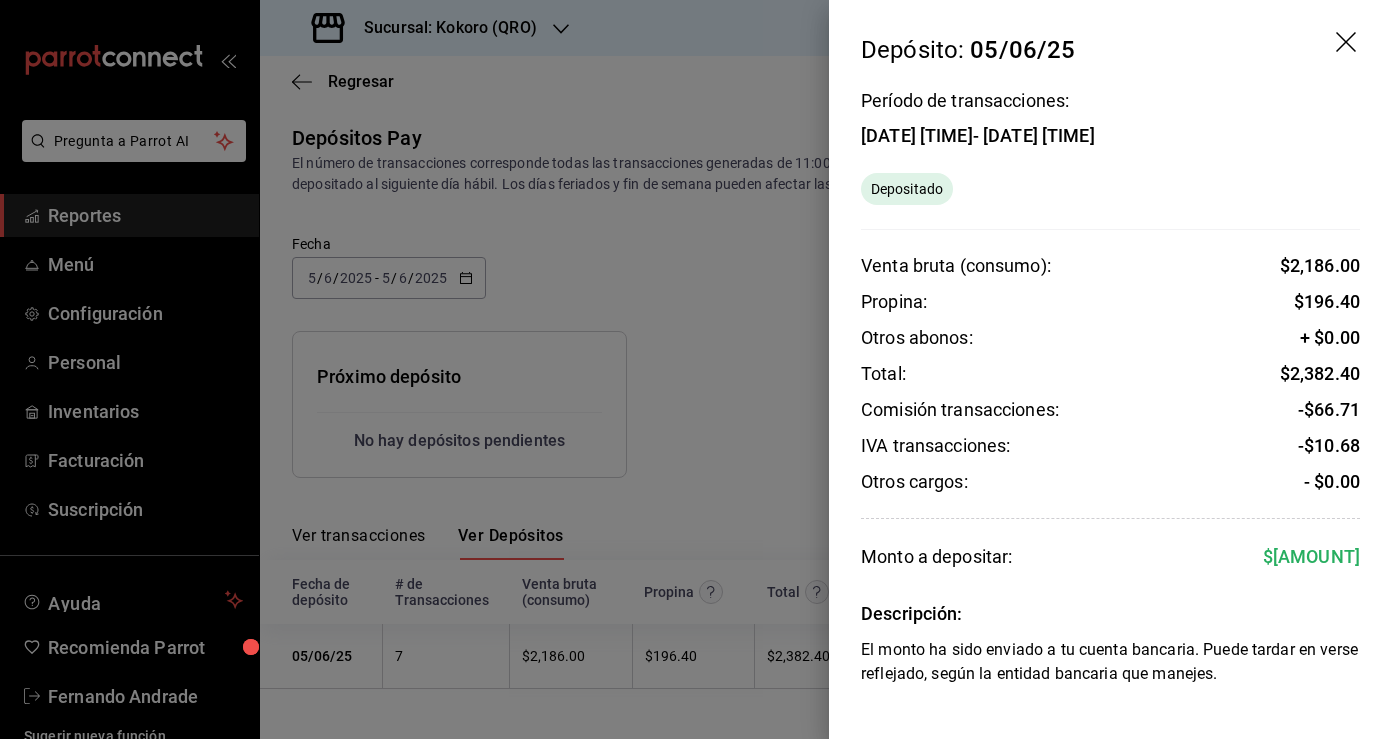 click 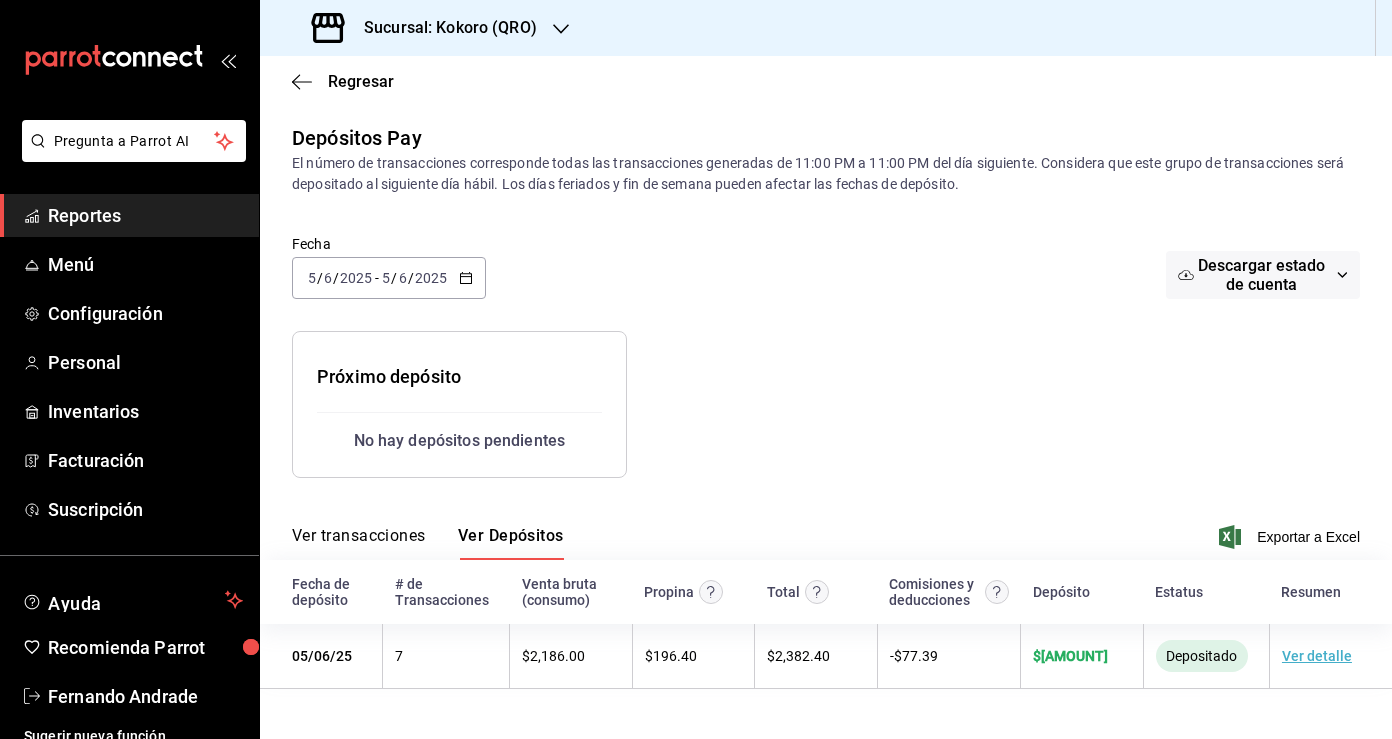 click on "[DATE] [DATE] - [DATE] [DATE]" at bounding box center (389, 278) 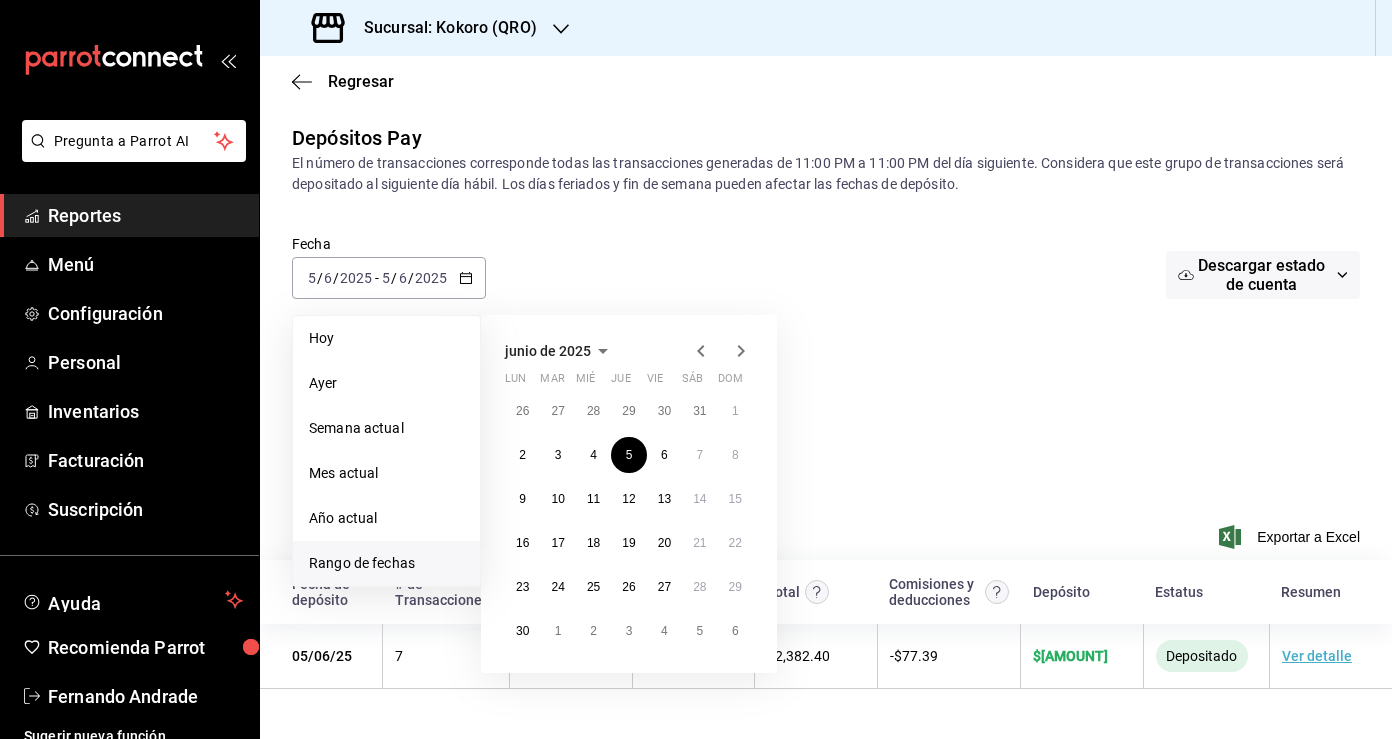 click 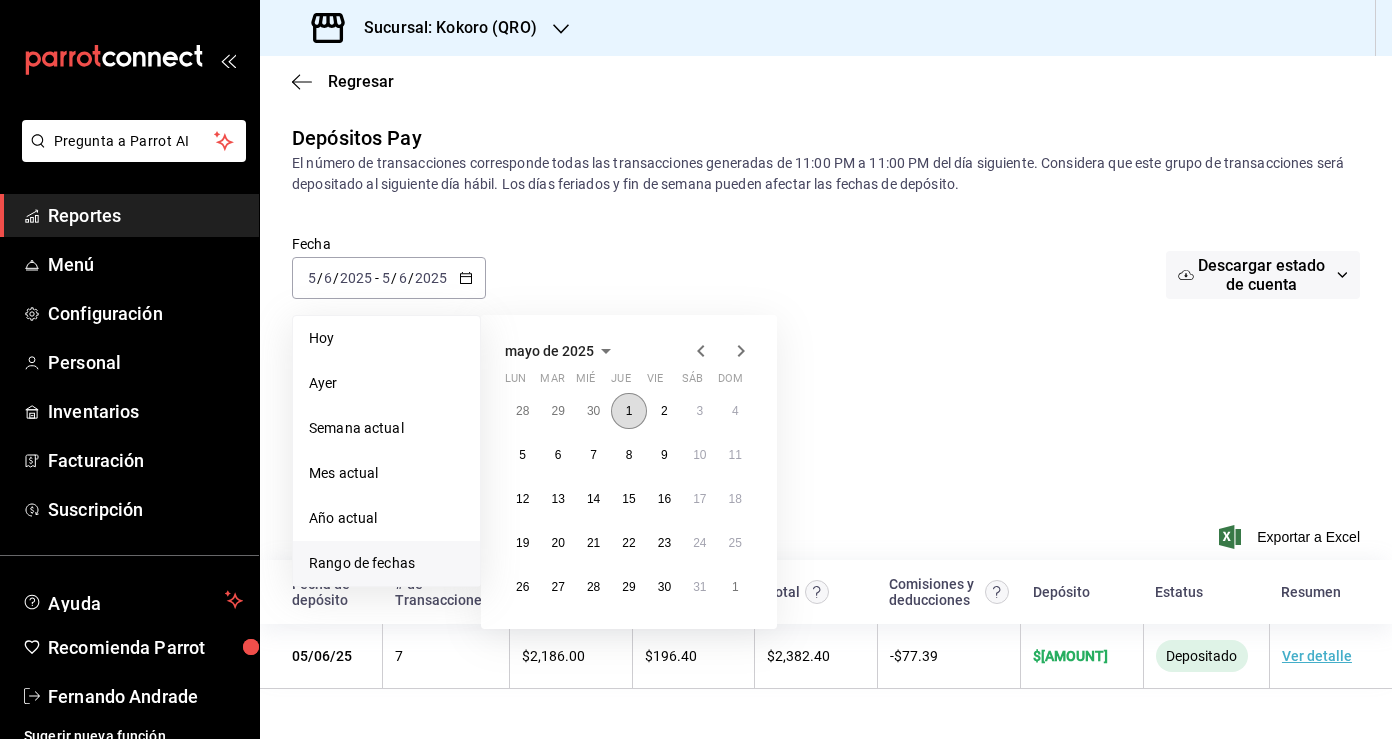click on "1" at bounding box center [628, 411] 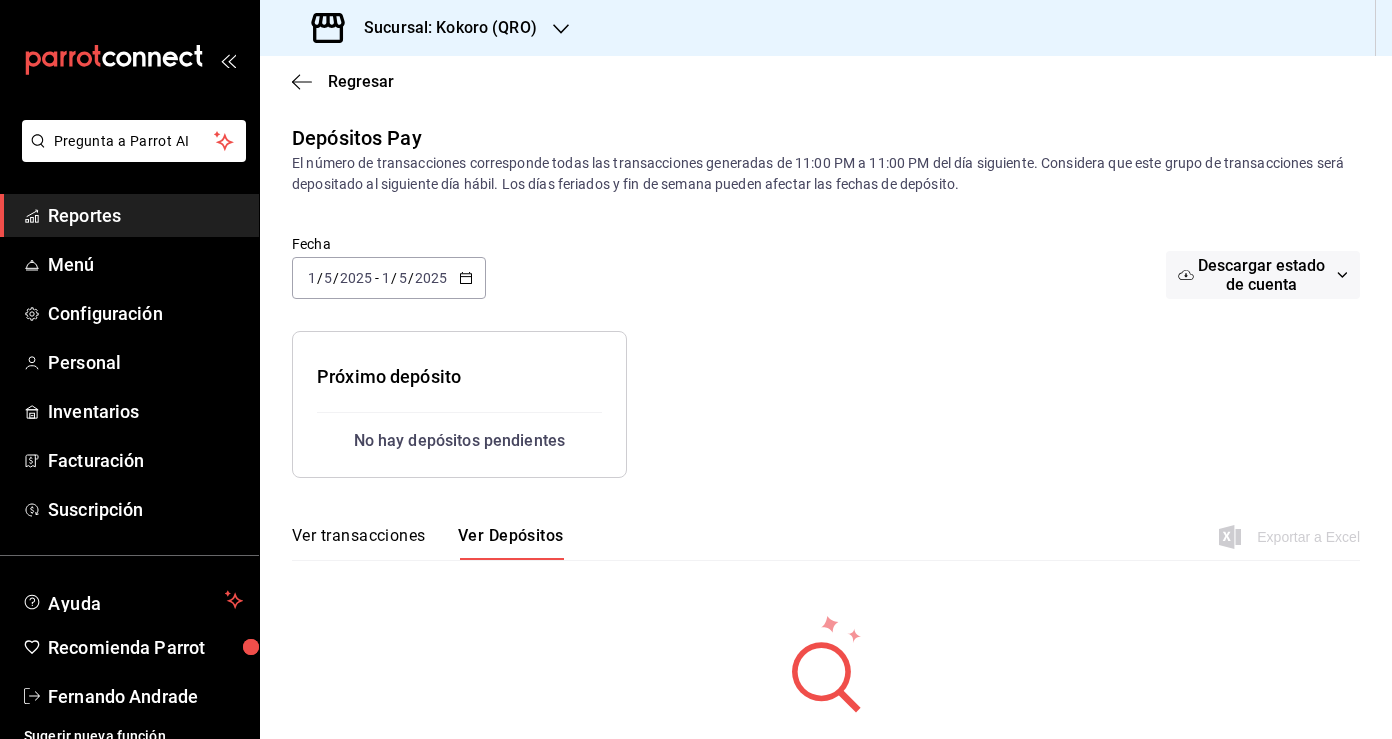 click 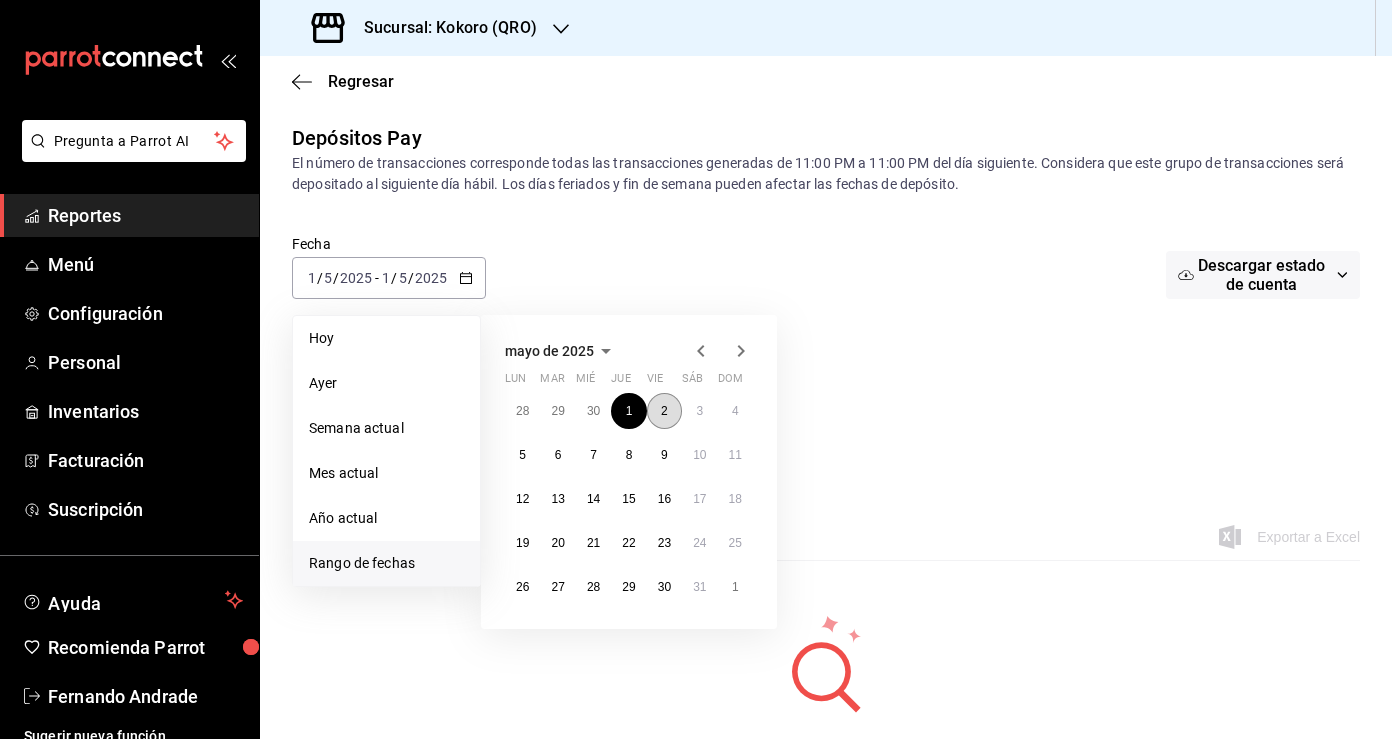 click on "2" at bounding box center [664, 411] 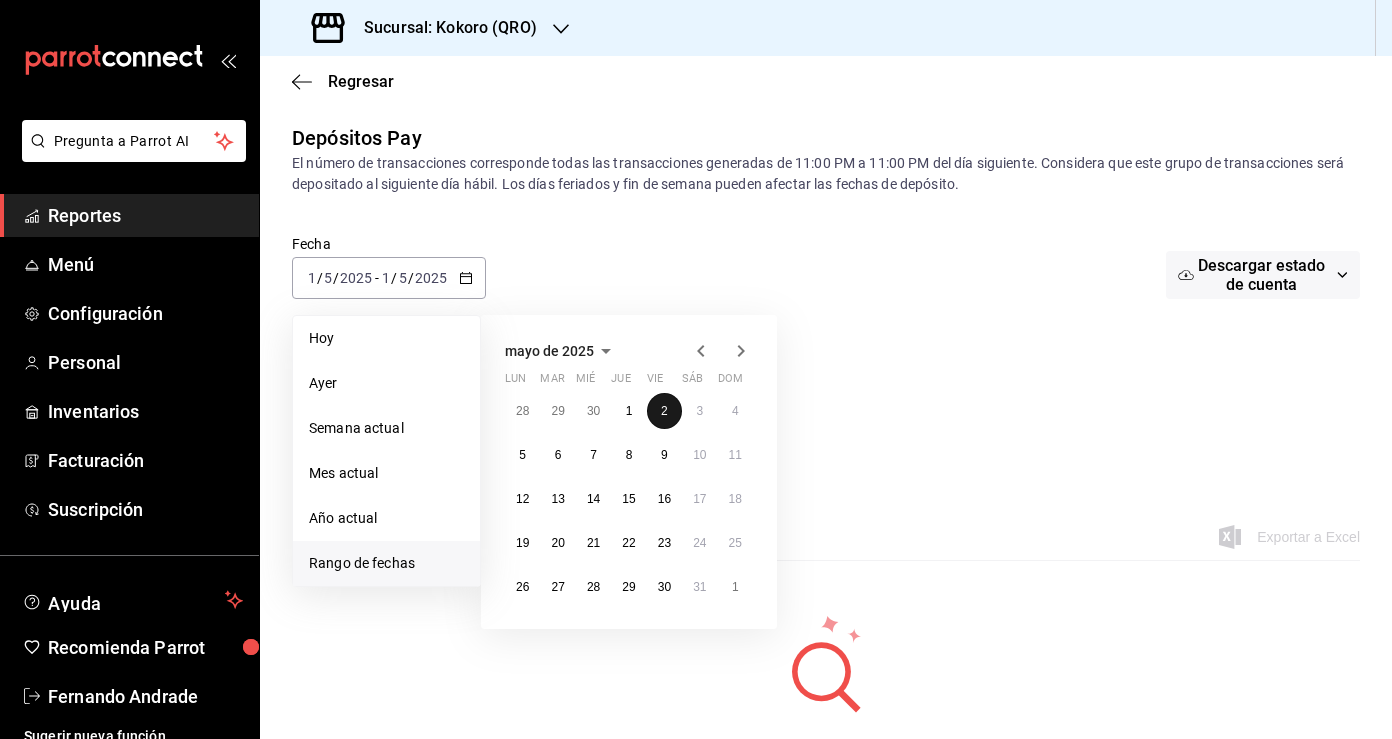 click on "2" at bounding box center (664, 411) 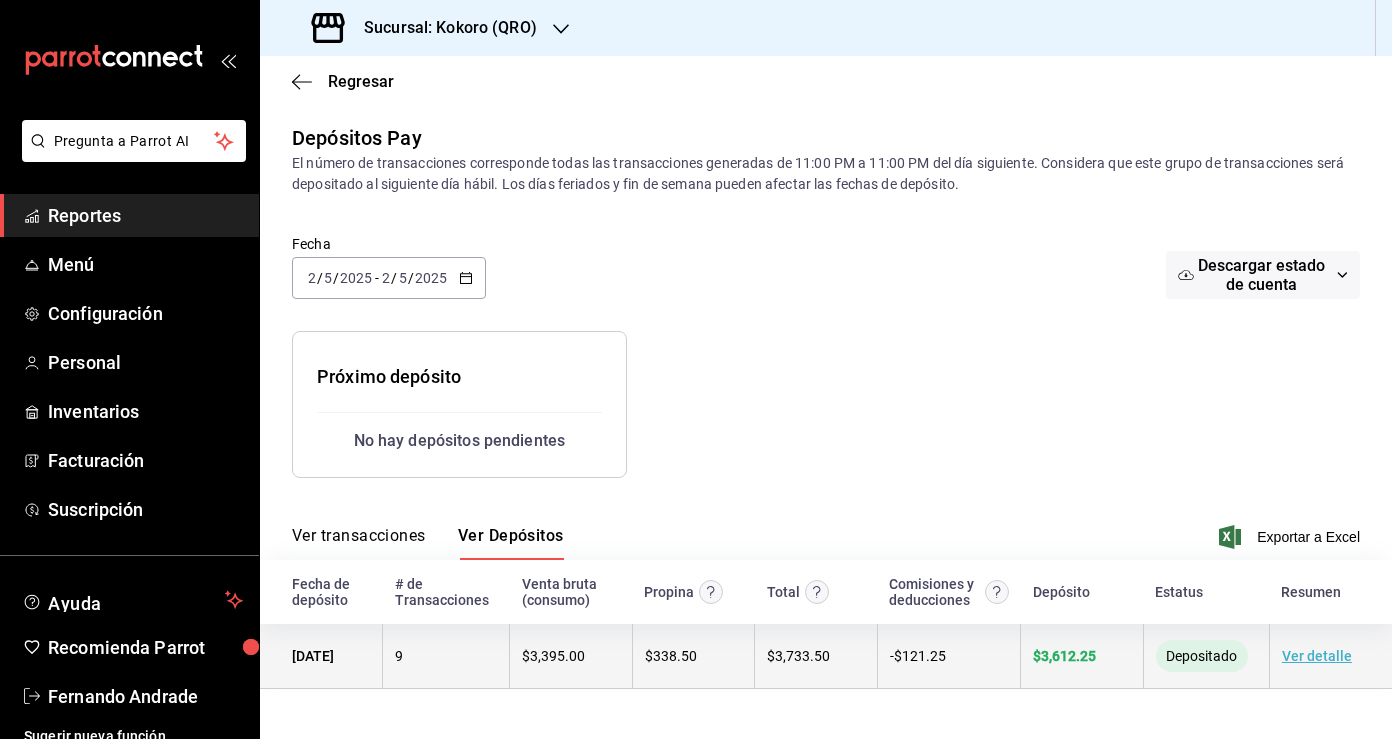 click on "Ver detalle" at bounding box center (1317, 656) 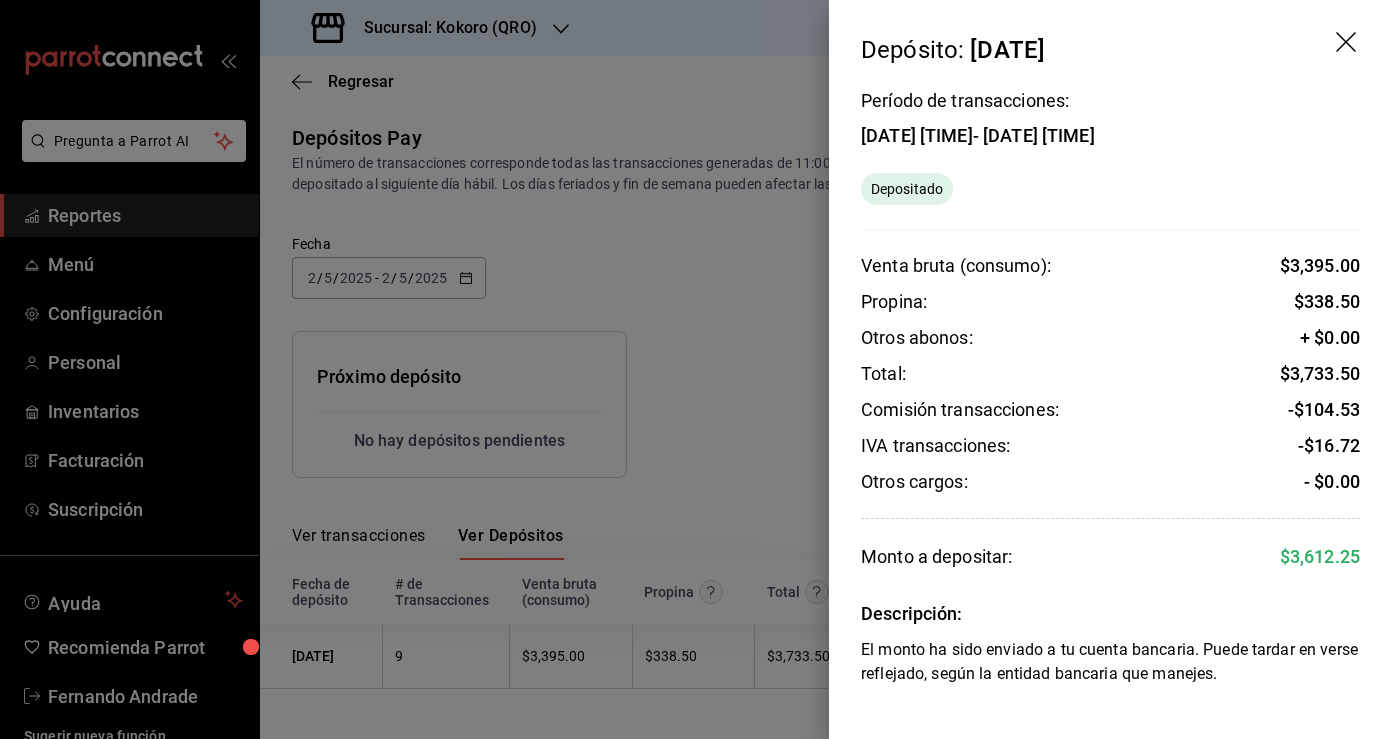 click 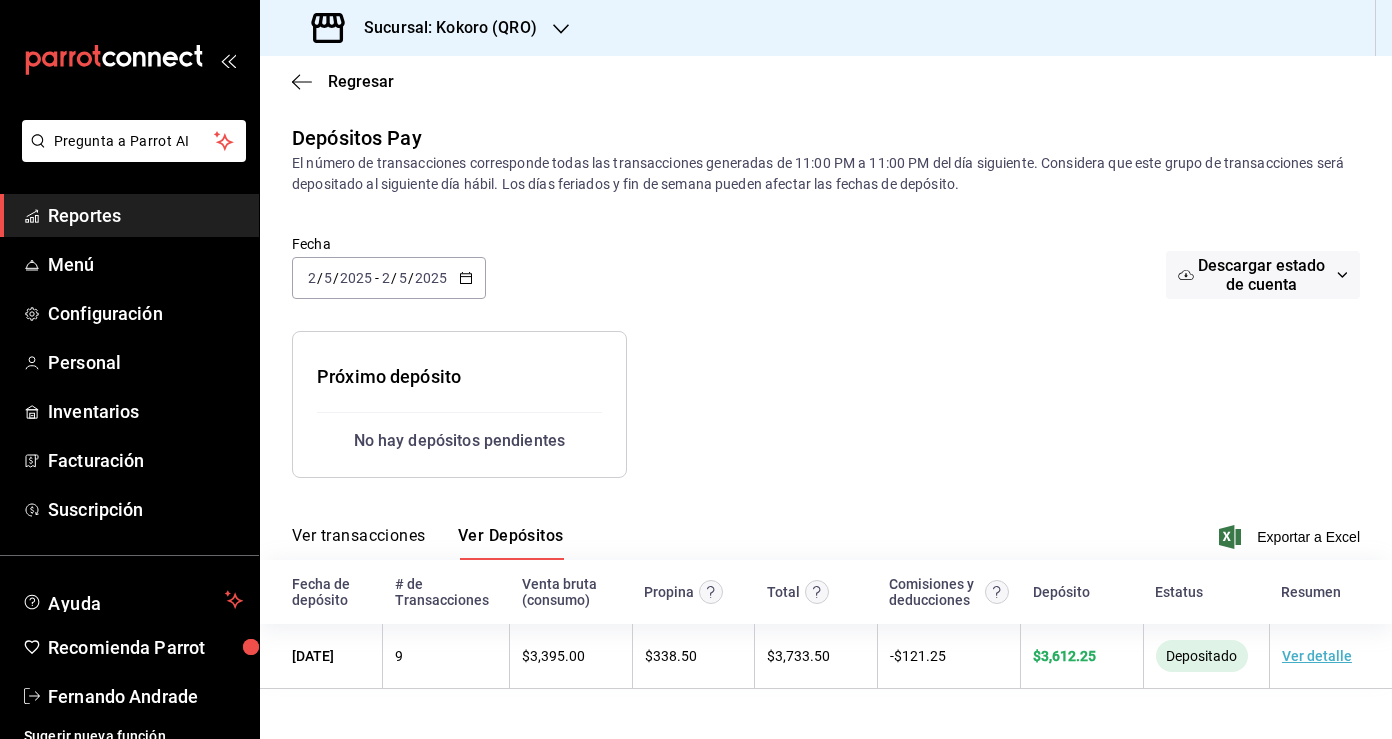 click on "Ver transacciones" at bounding box center [359, 543] 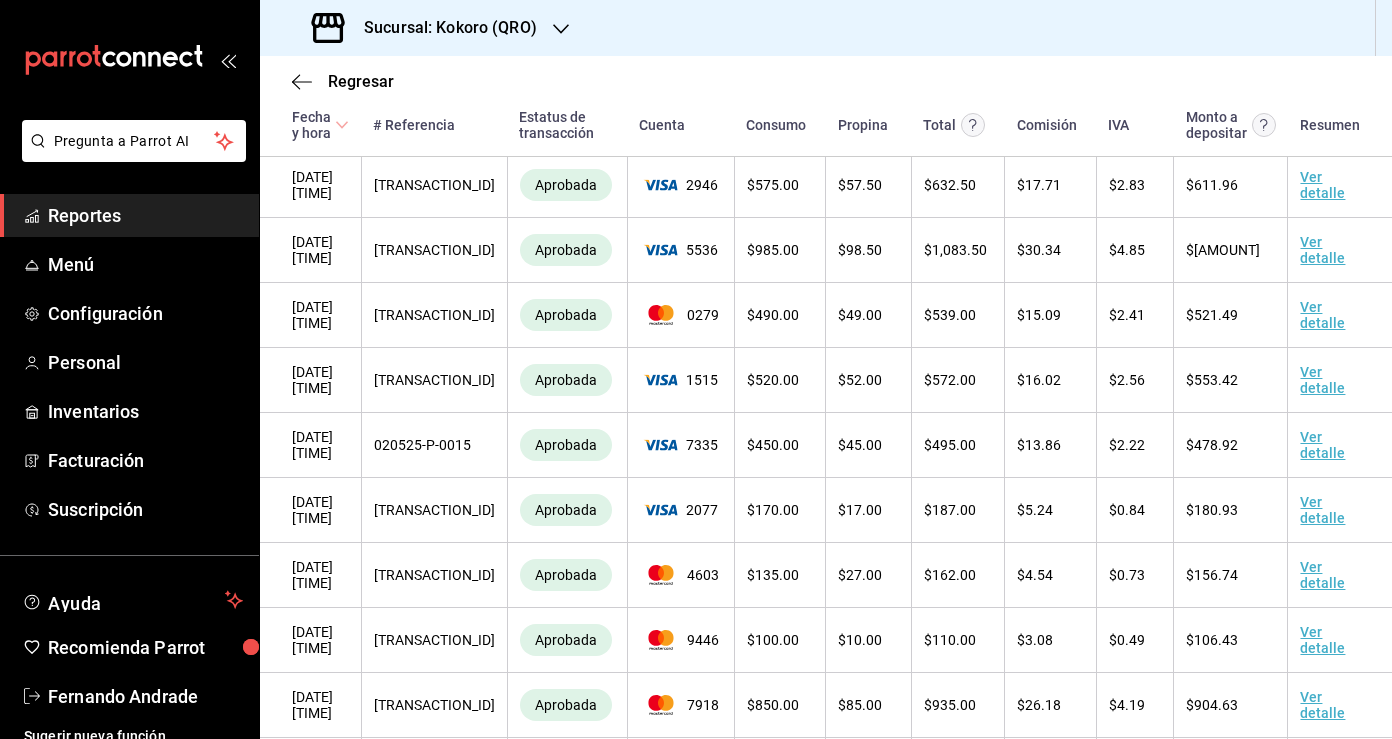 scroll, scrollTop: 0, scrollLeft: 0, axis: both 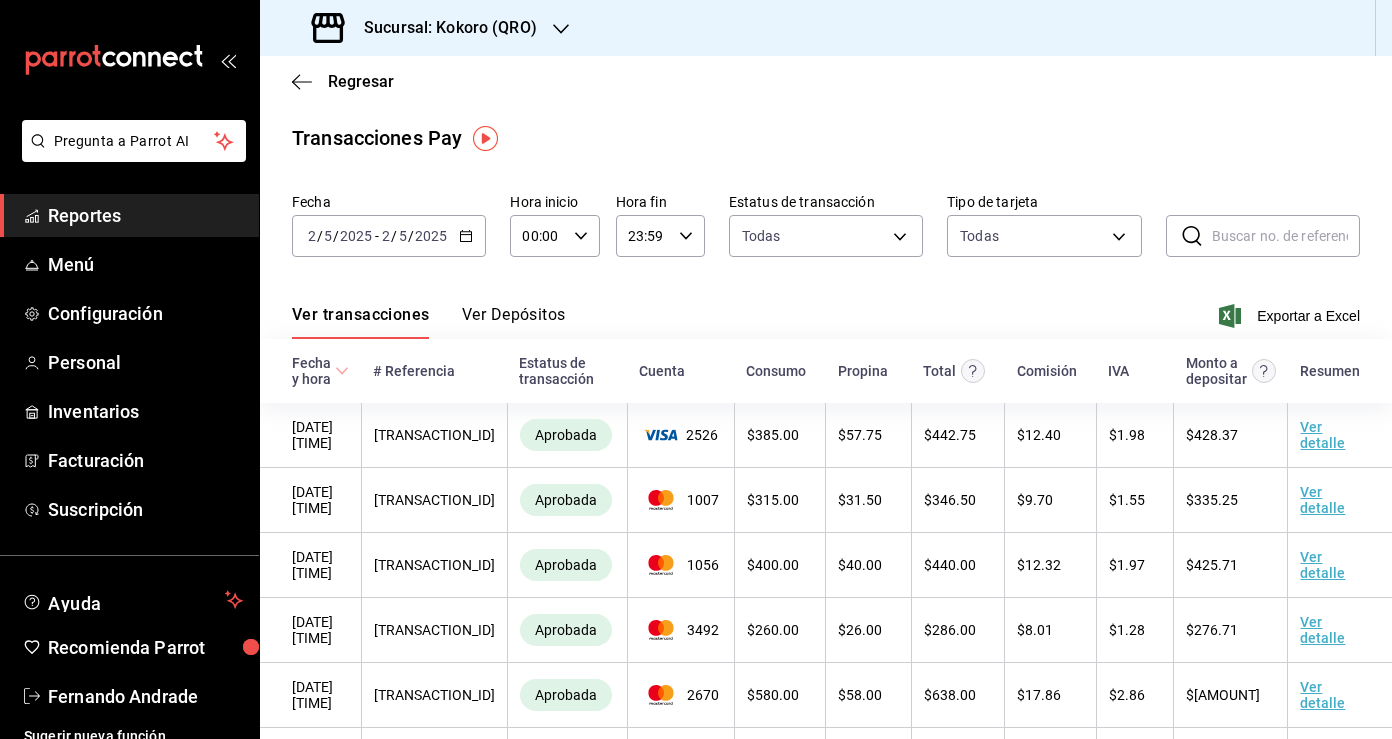 click on "Ver transacciones Ver Depósitos Exportar a Excel" at bounding box center [826, 310] 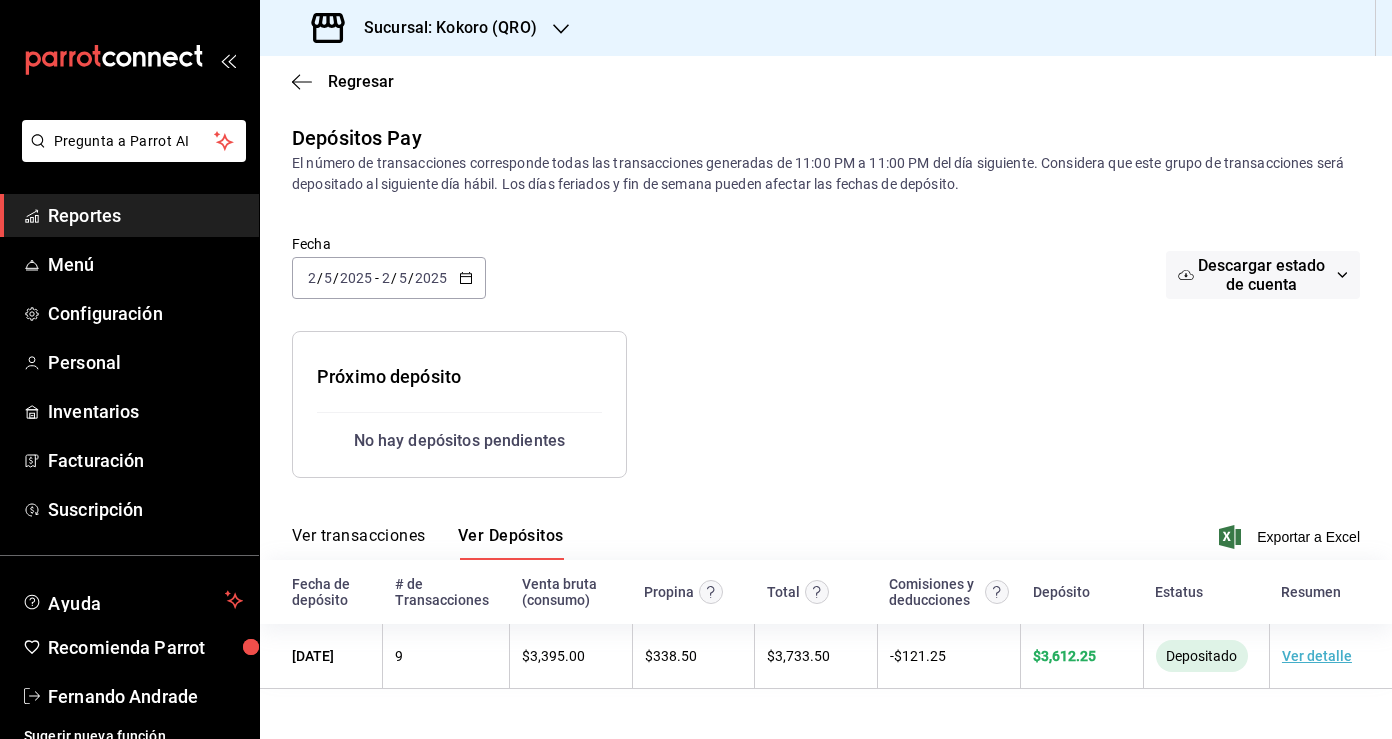 click 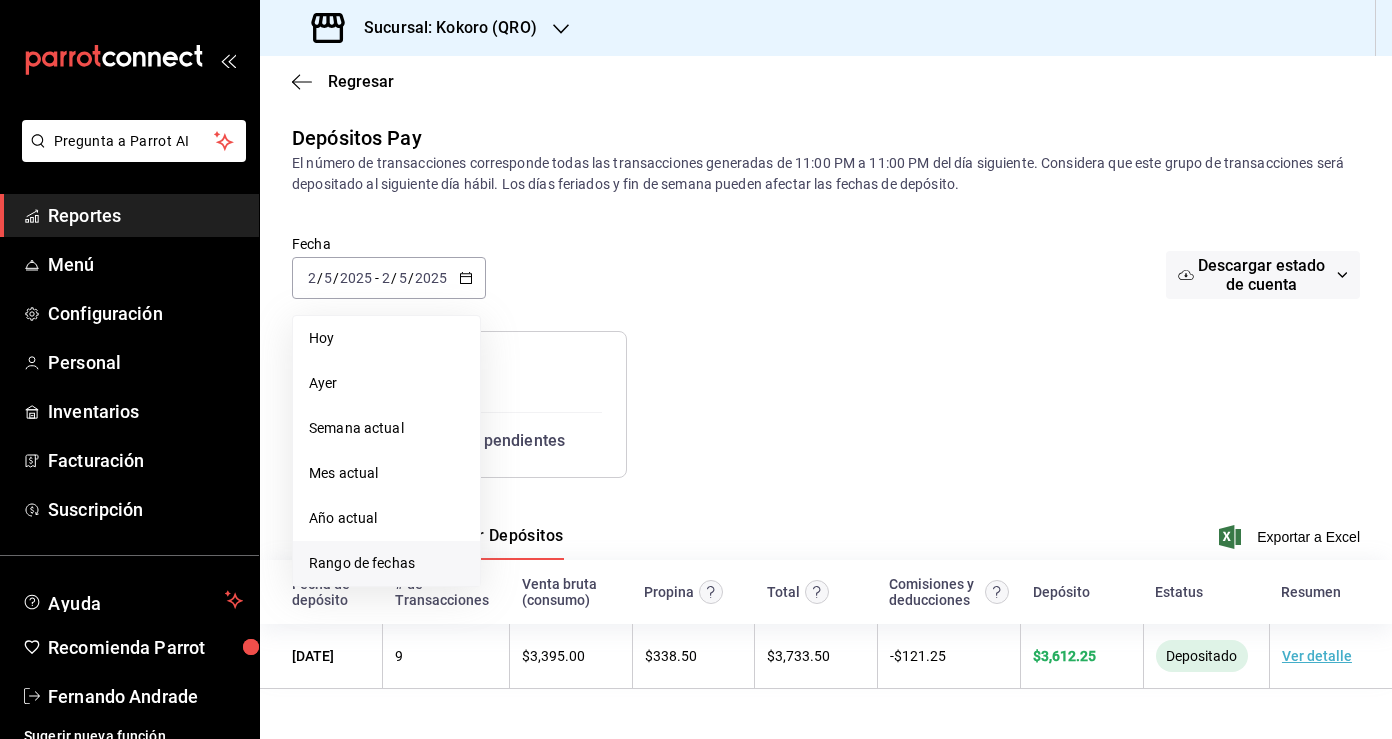 click on "Rango de fechas" at bounding box center (386, 563) 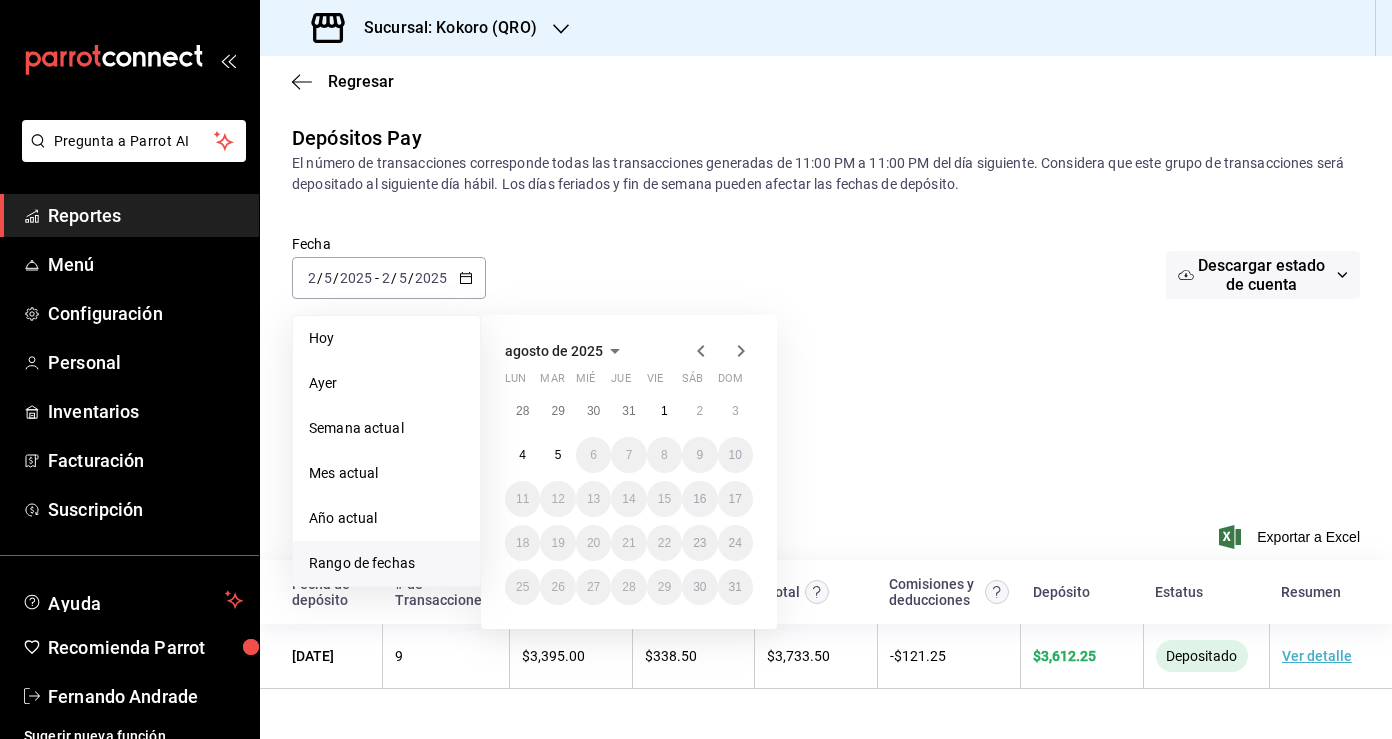 click 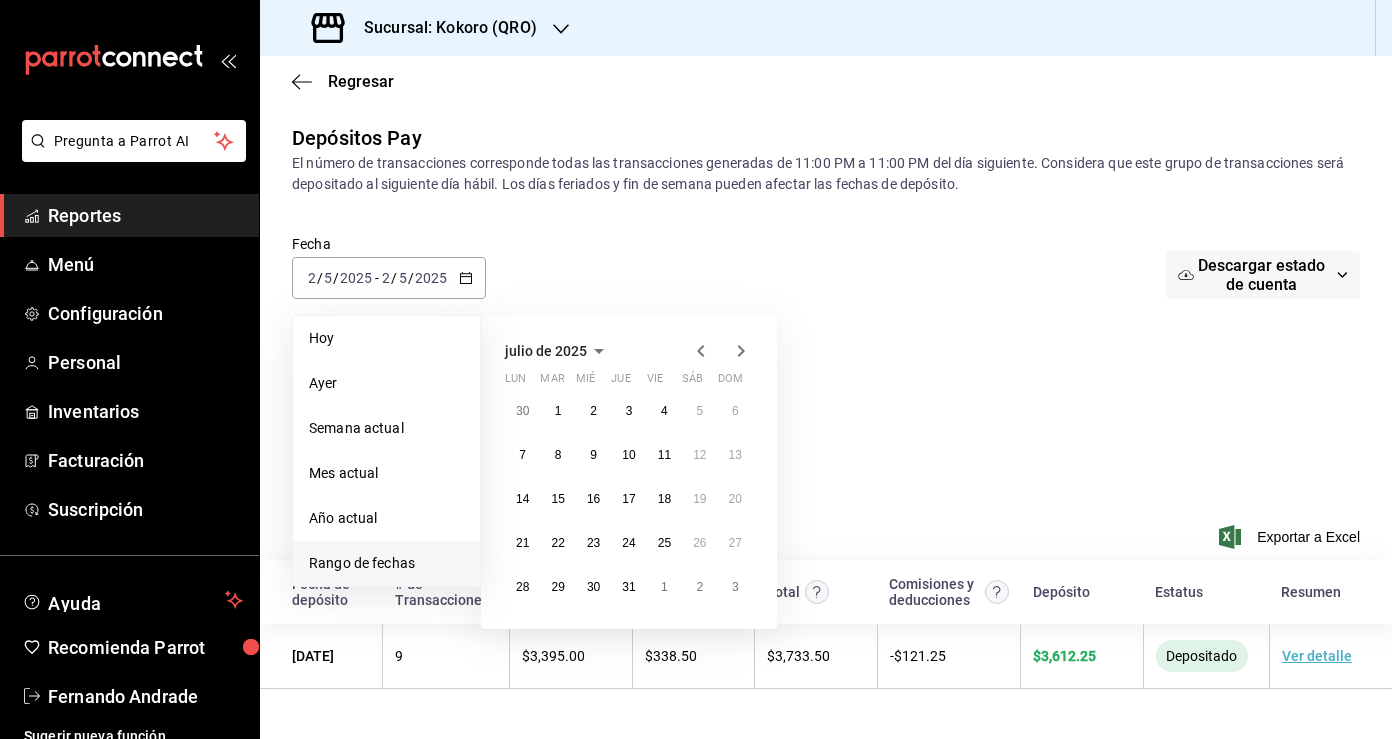 click 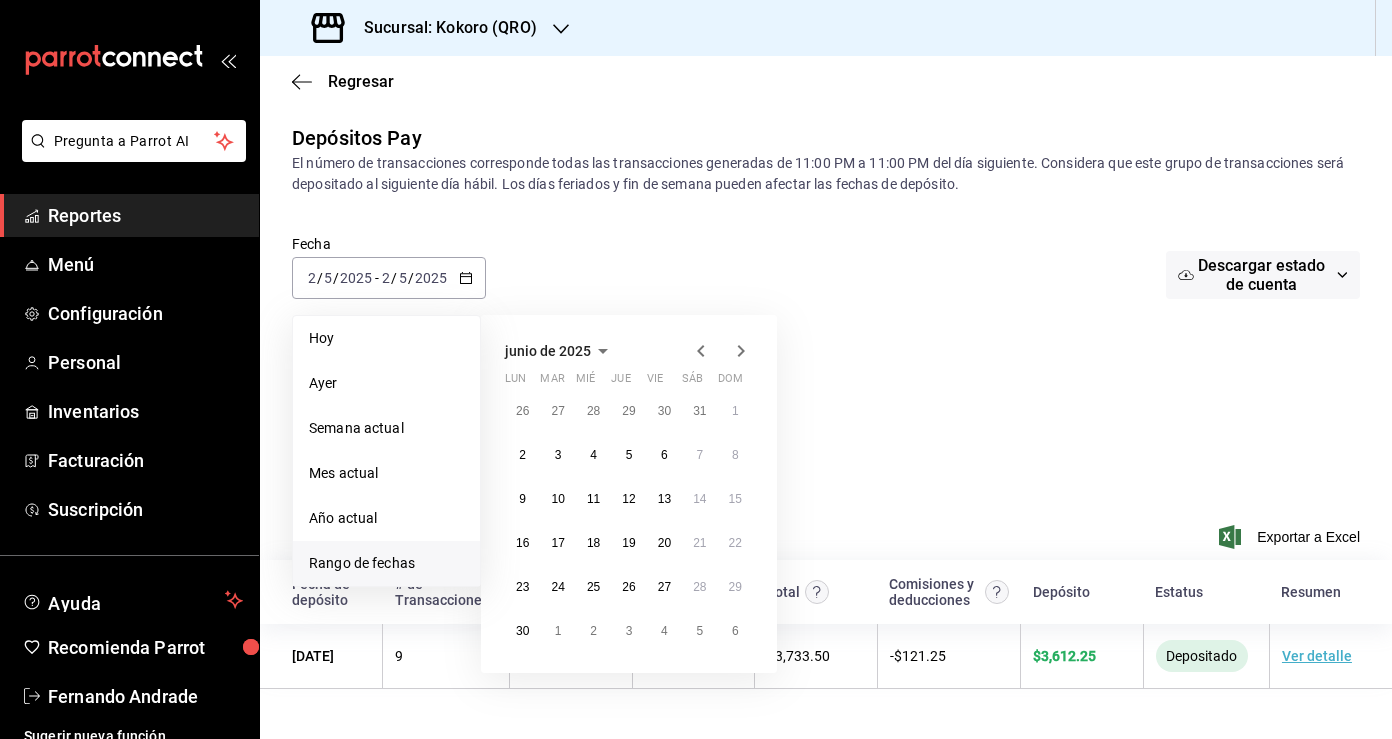 click 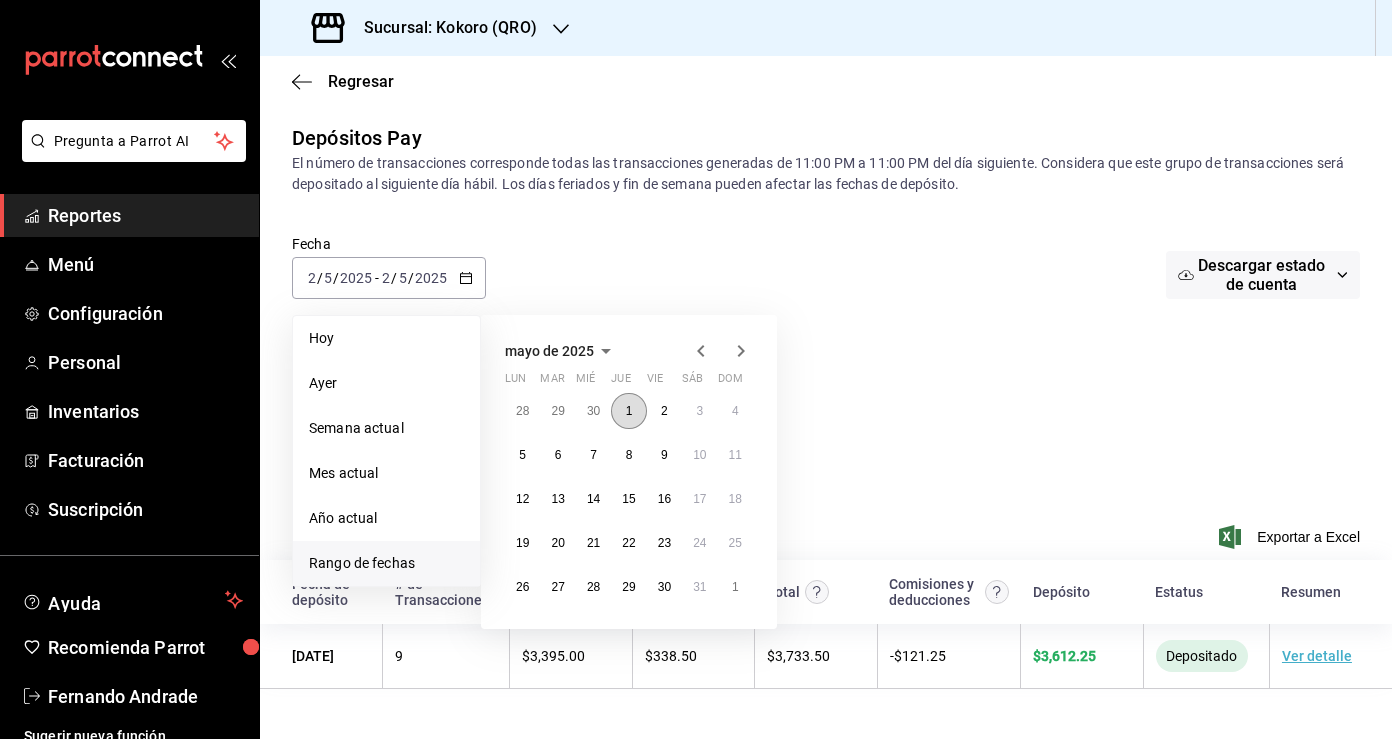 click on "1" at bounding box center (629, 411) 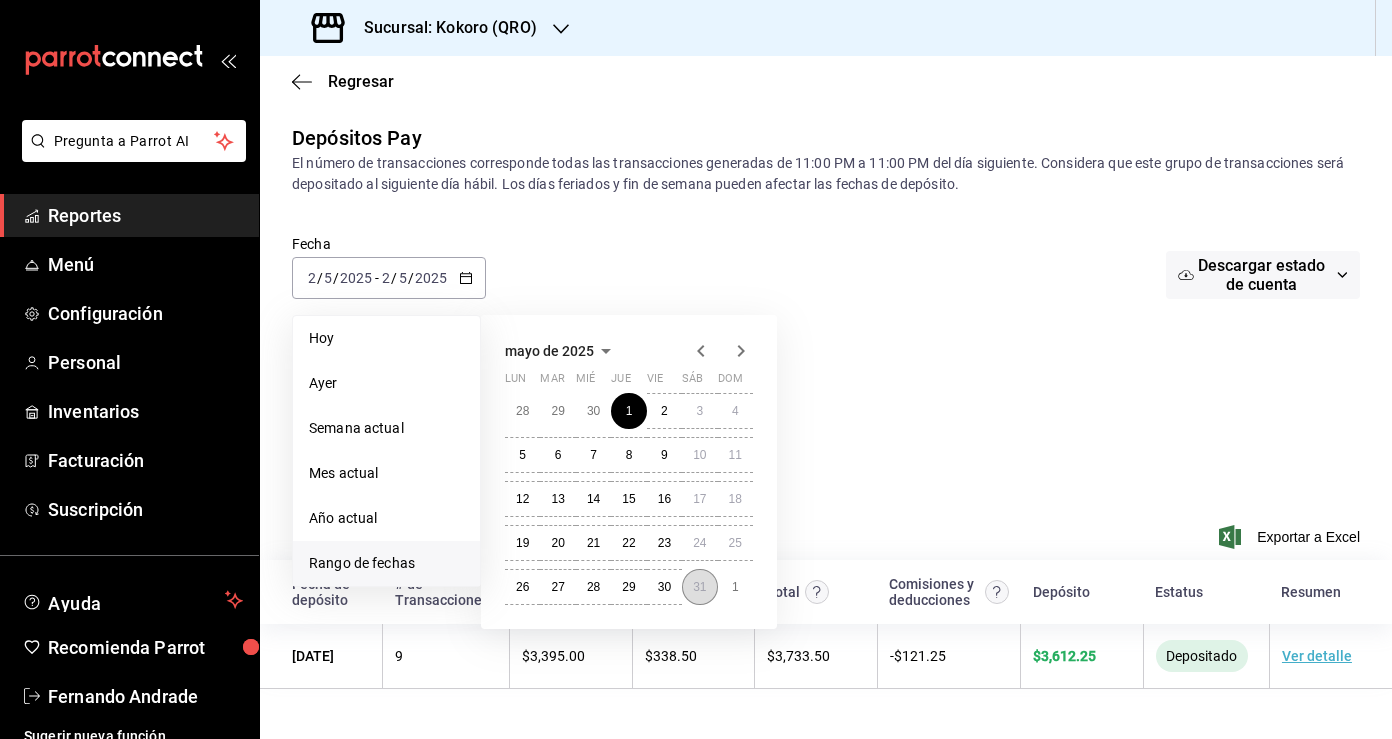 click on "31" at bounding box center [699, 587] 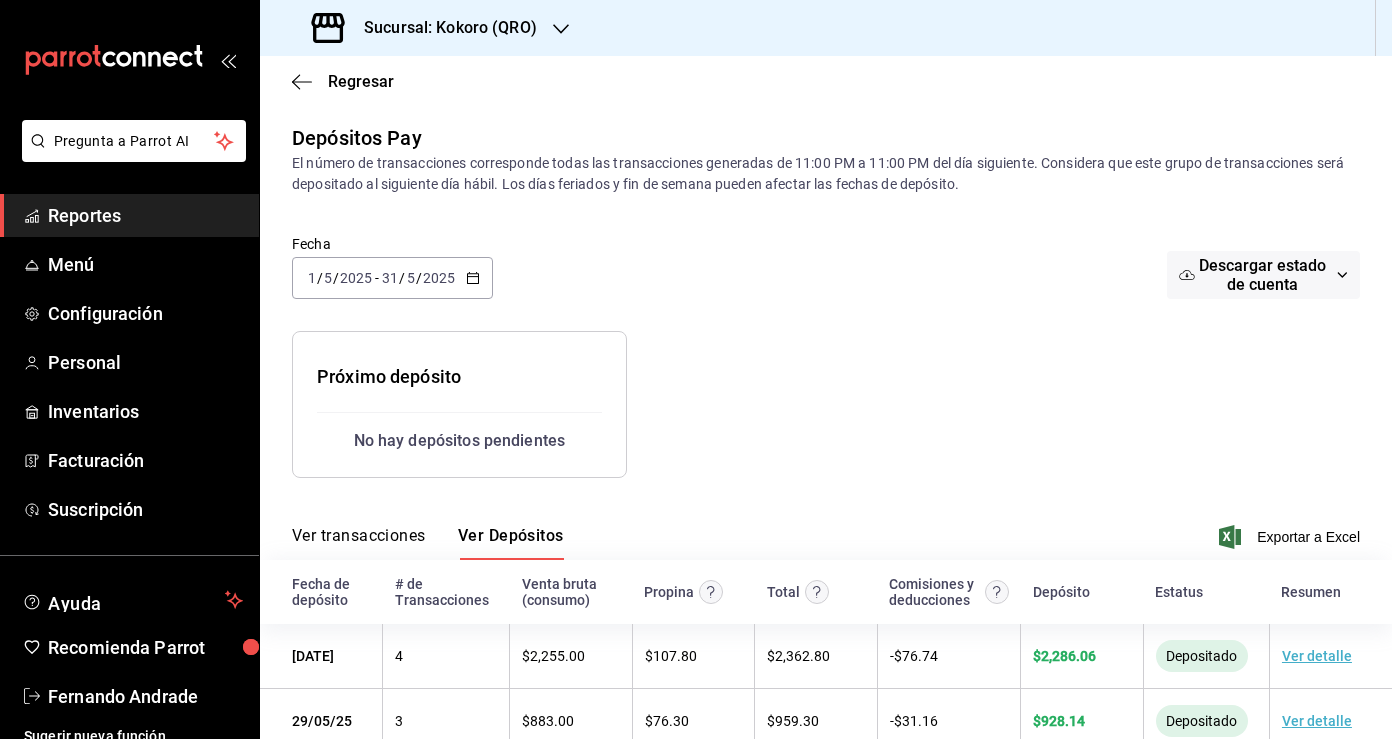 click 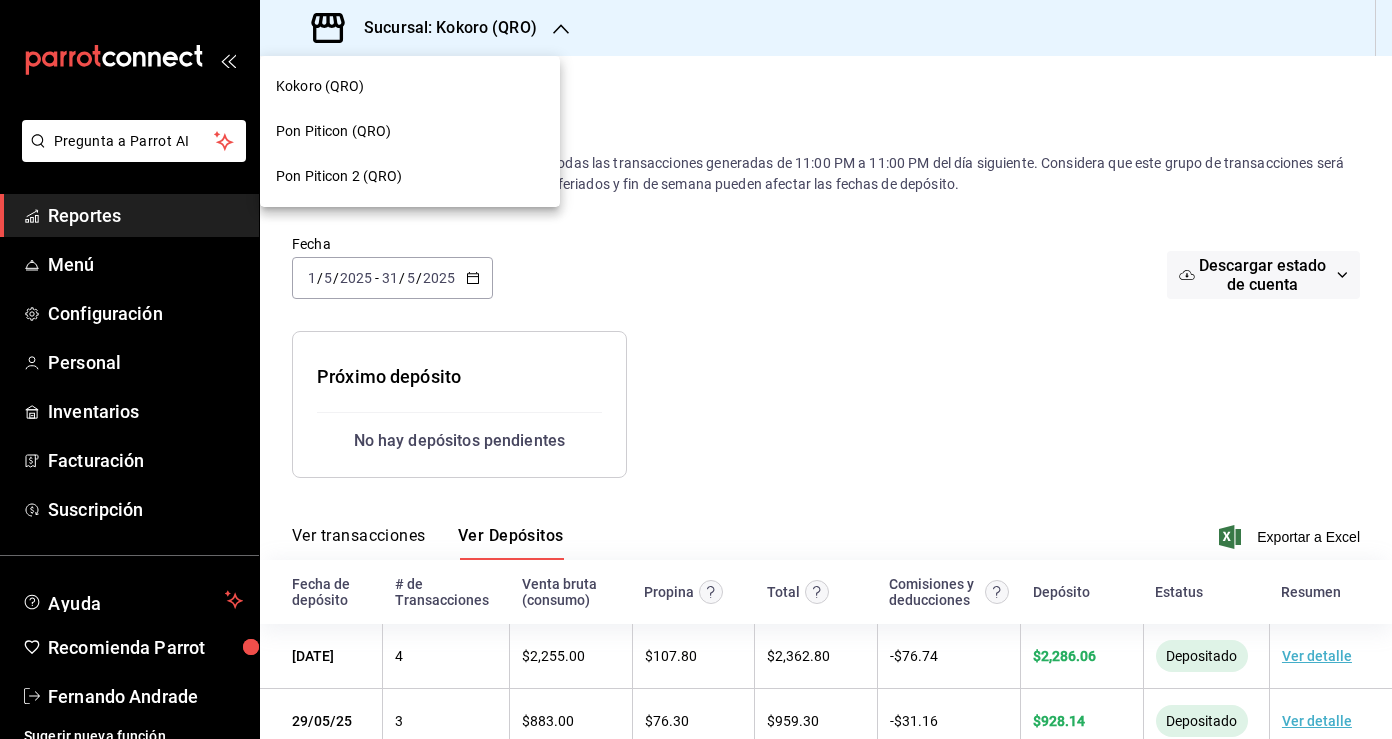 click on "Pon Piticon (QRO)" at bounding box center (410, 131) 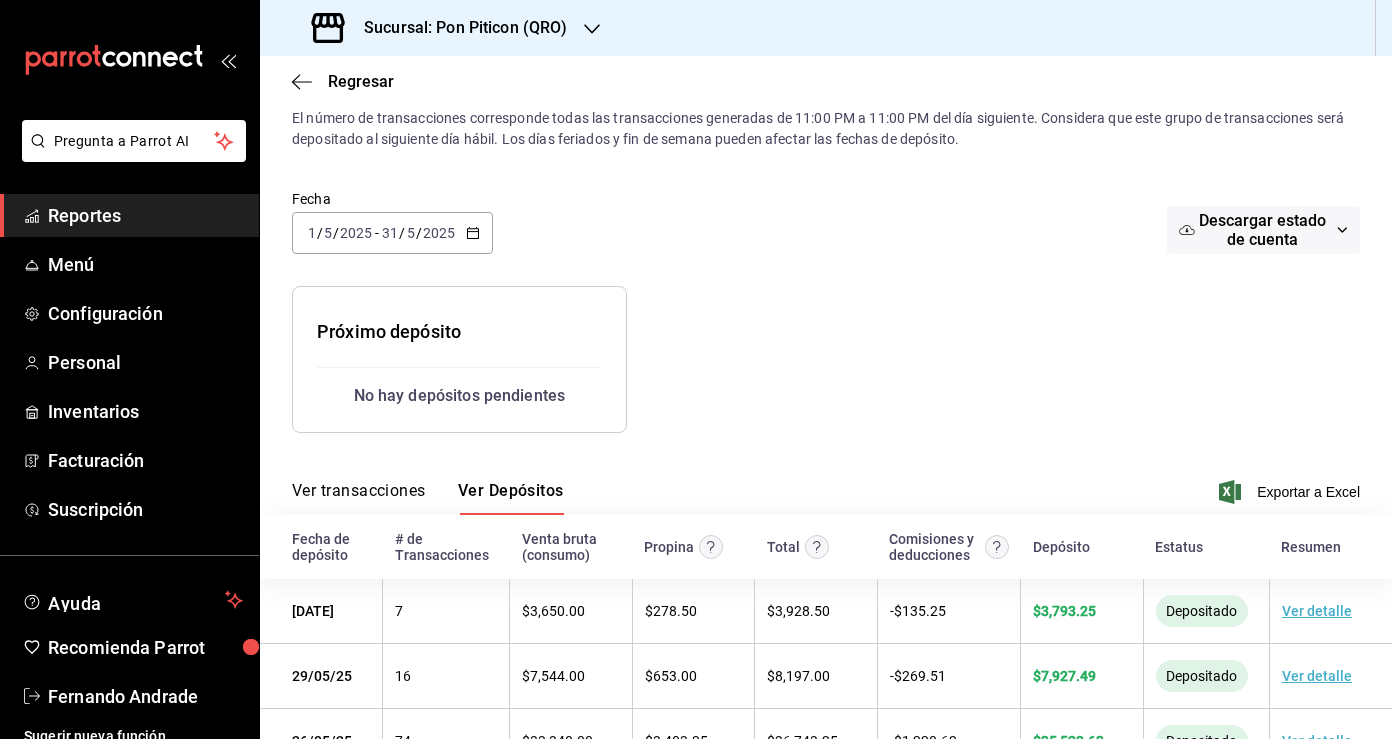 scroll, scrollTop: 0, scrollLeft: 0, axis: both 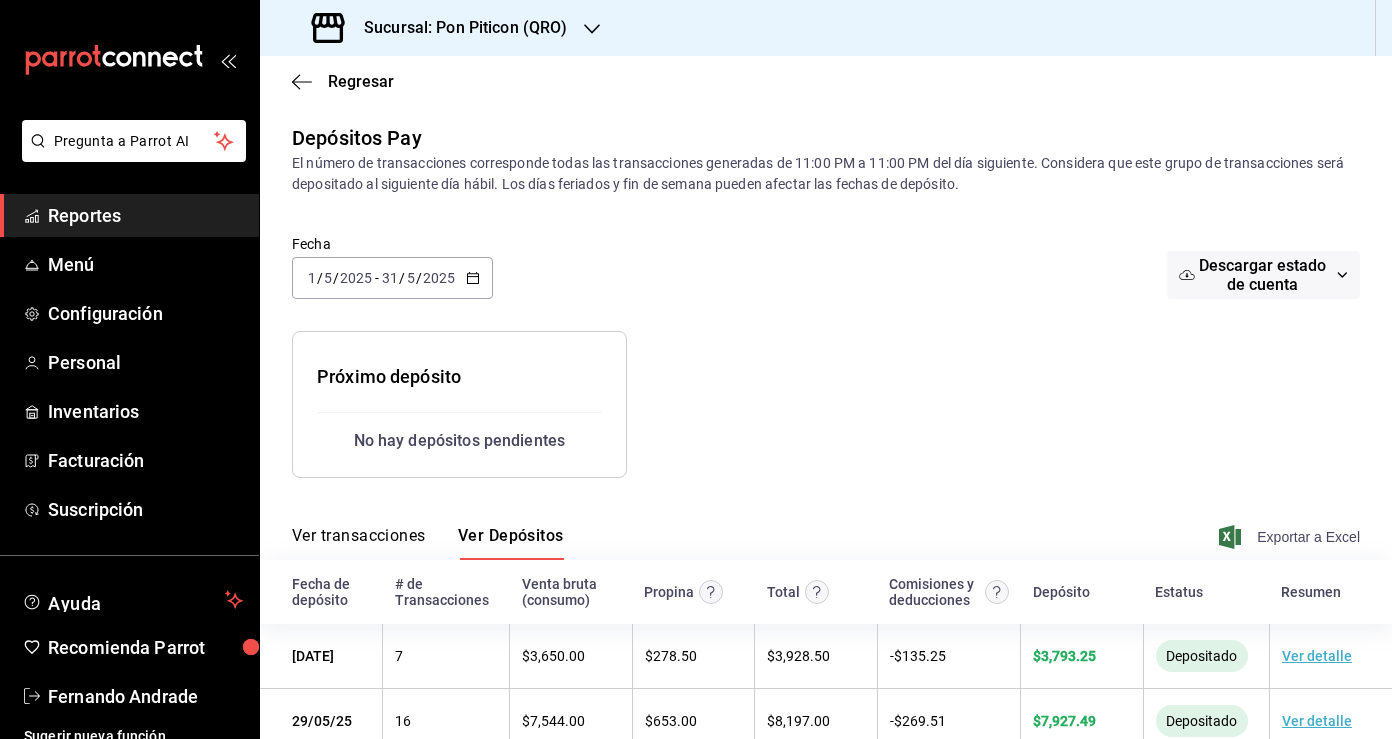 click on "Exportar a Excel" at bounding box center [1291, 537] 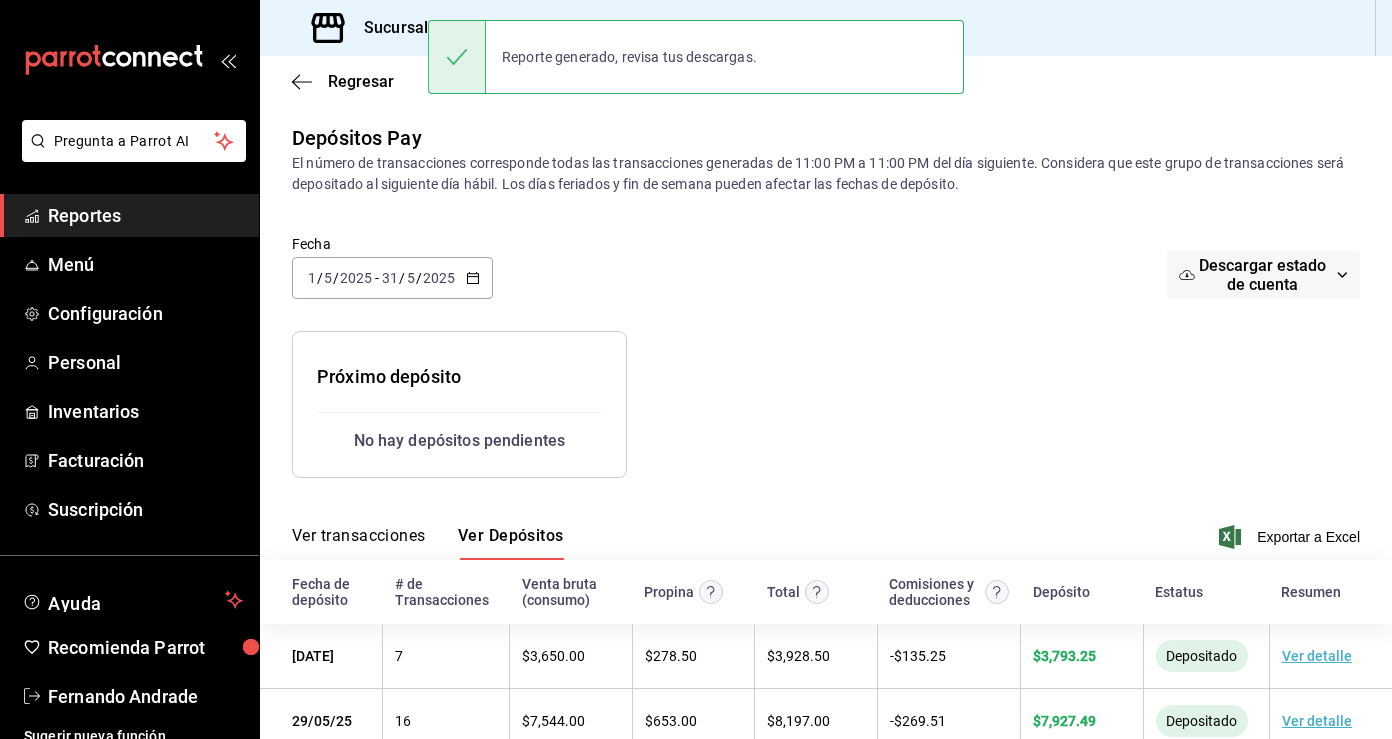click on "El número de transacciones corresponde todas las transacciones generadas de 11:00 PM a 11:00 PM del día siguiente.
Considera que este grupo de transacciones será depositado al siguiente día hábil. Los días feriados y fin de semana pueden afectar las fechas de depósito." at bounding box center [826, 174] 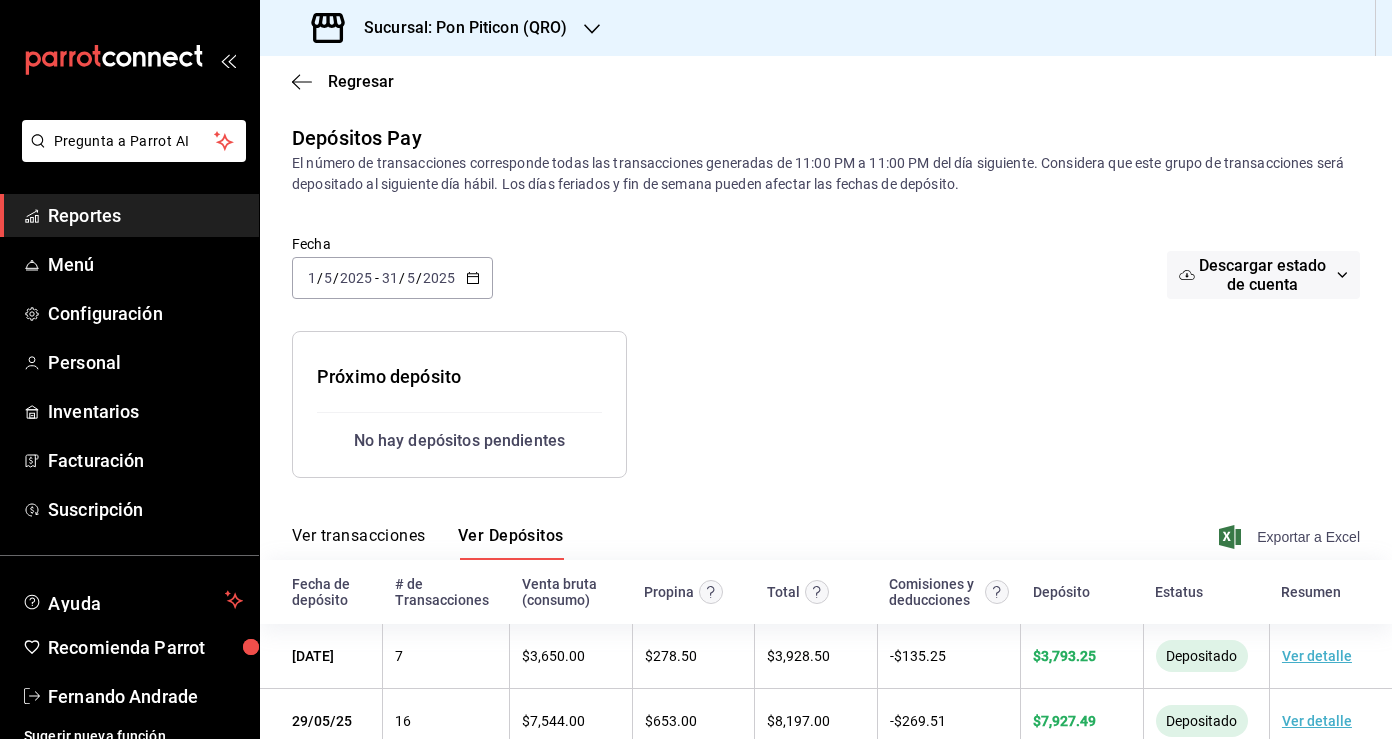 click on "Exportar a Excel" at bounding box center (1291, 537) 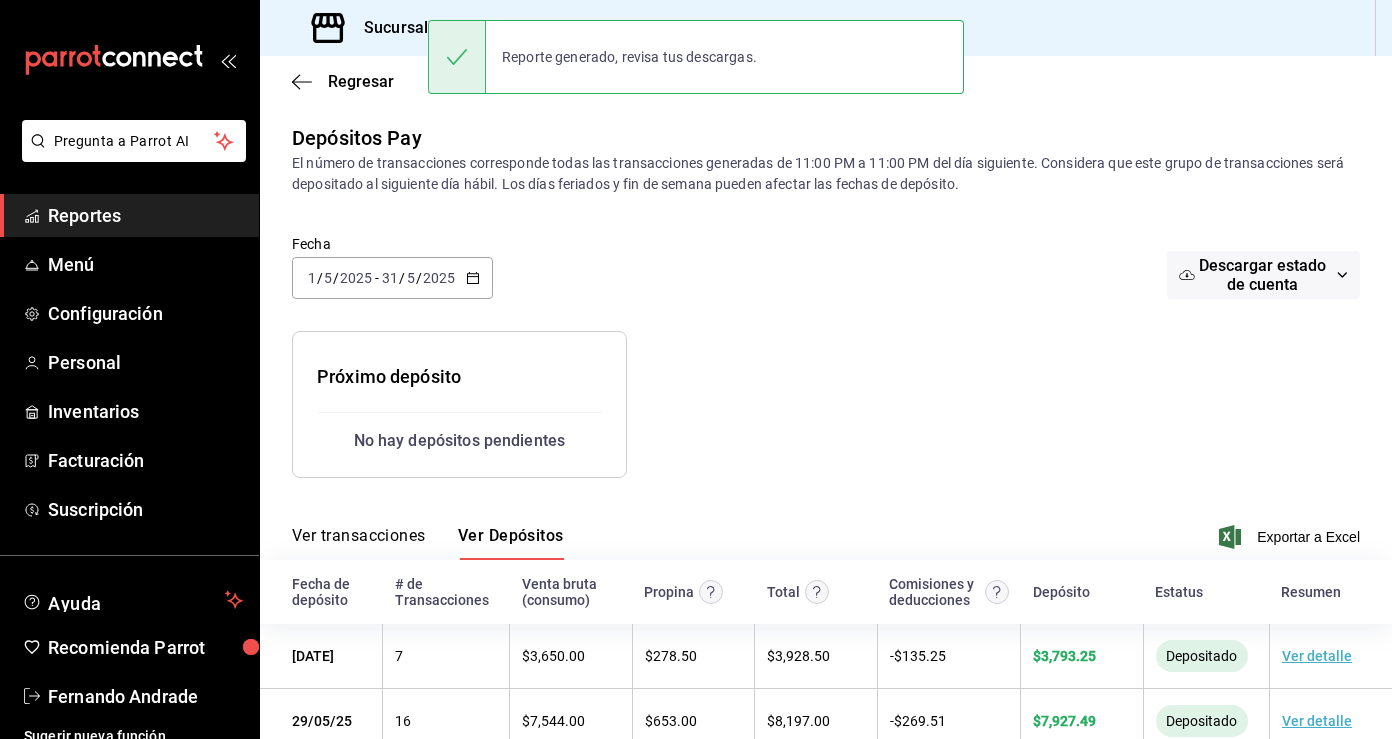 click 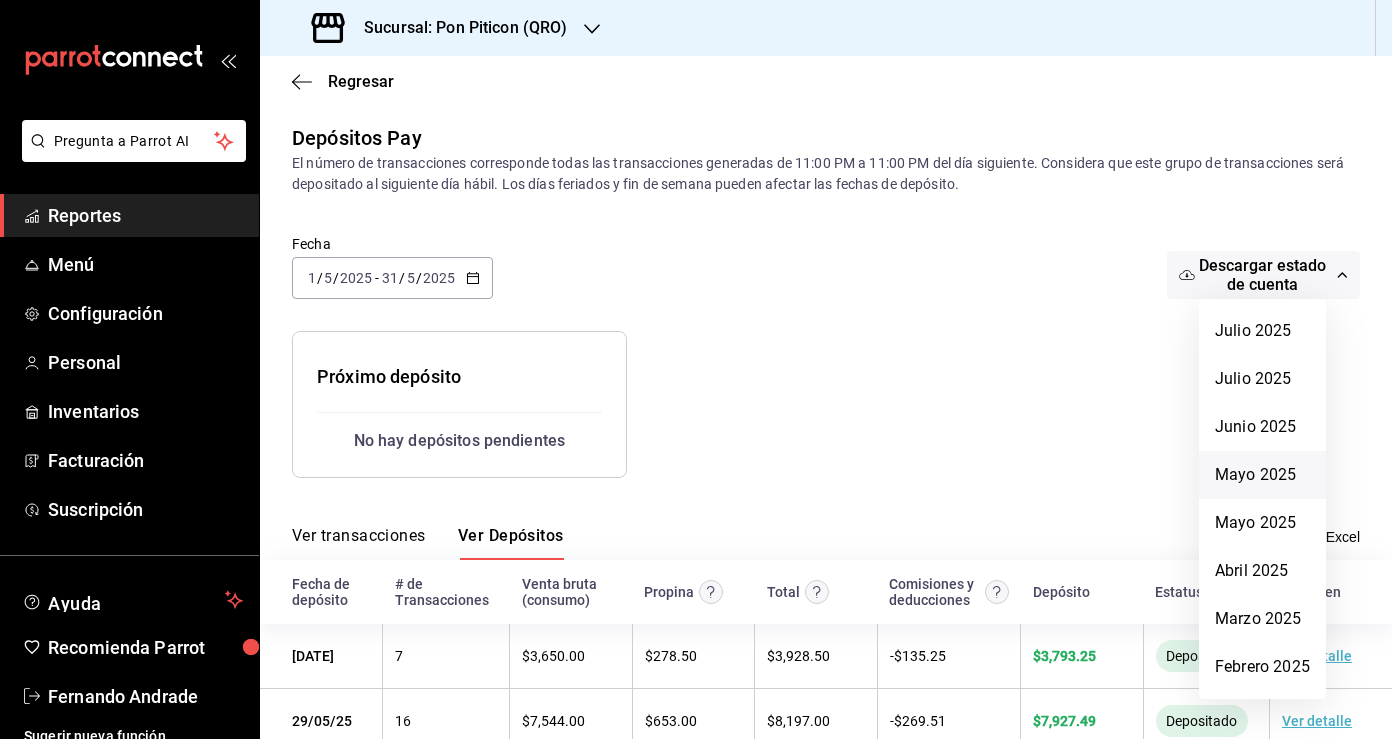click on "Mayo 2025" at bounding box center (1262, 475) 